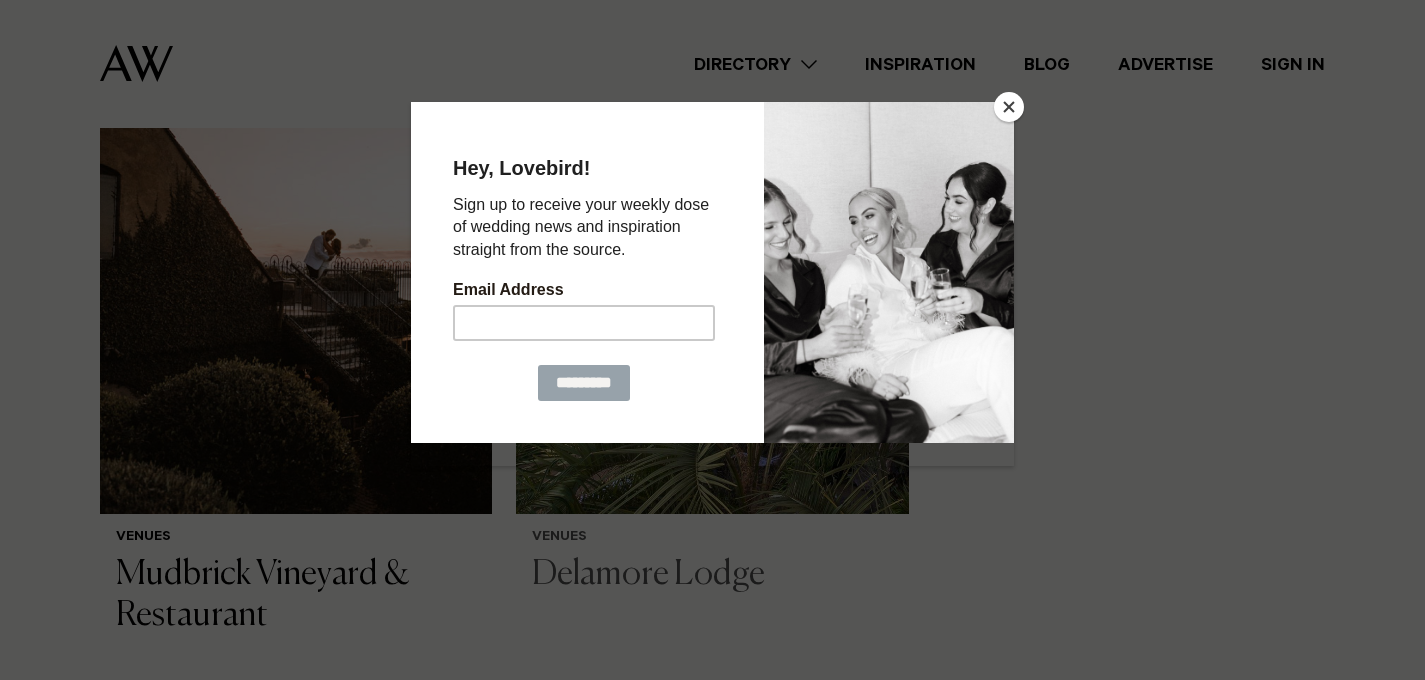 scroll, scrollTop: 391, scrollLeft: 0, axis: vertical 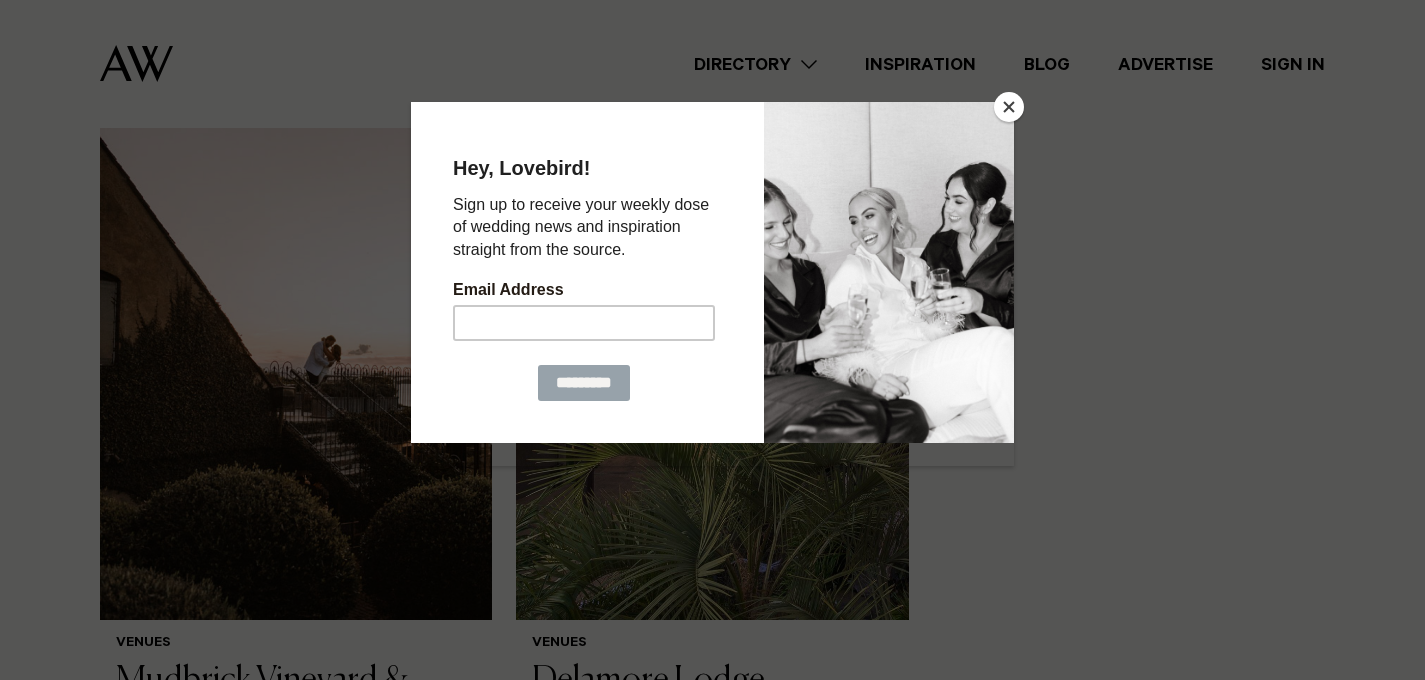 click at bounding box center (1009, 107) 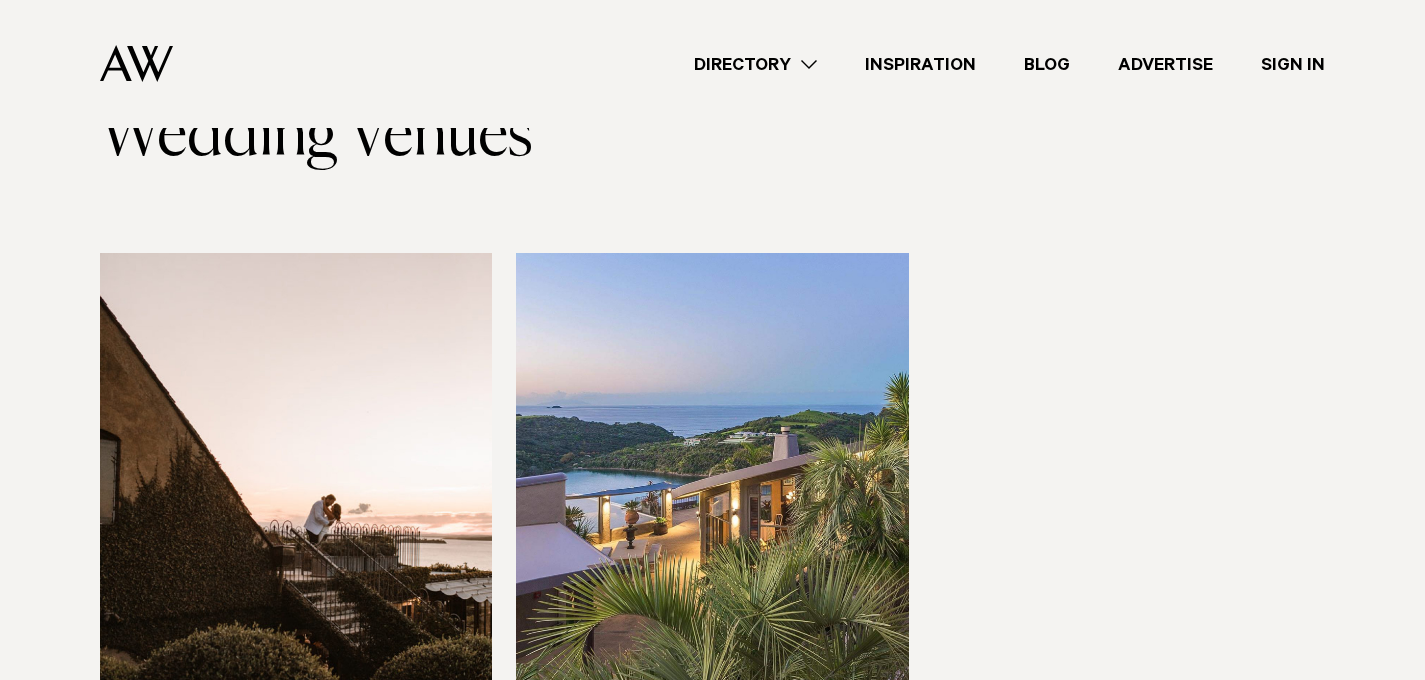 scroll, scrollTop: 0, scrollLeft: 0, axis: both 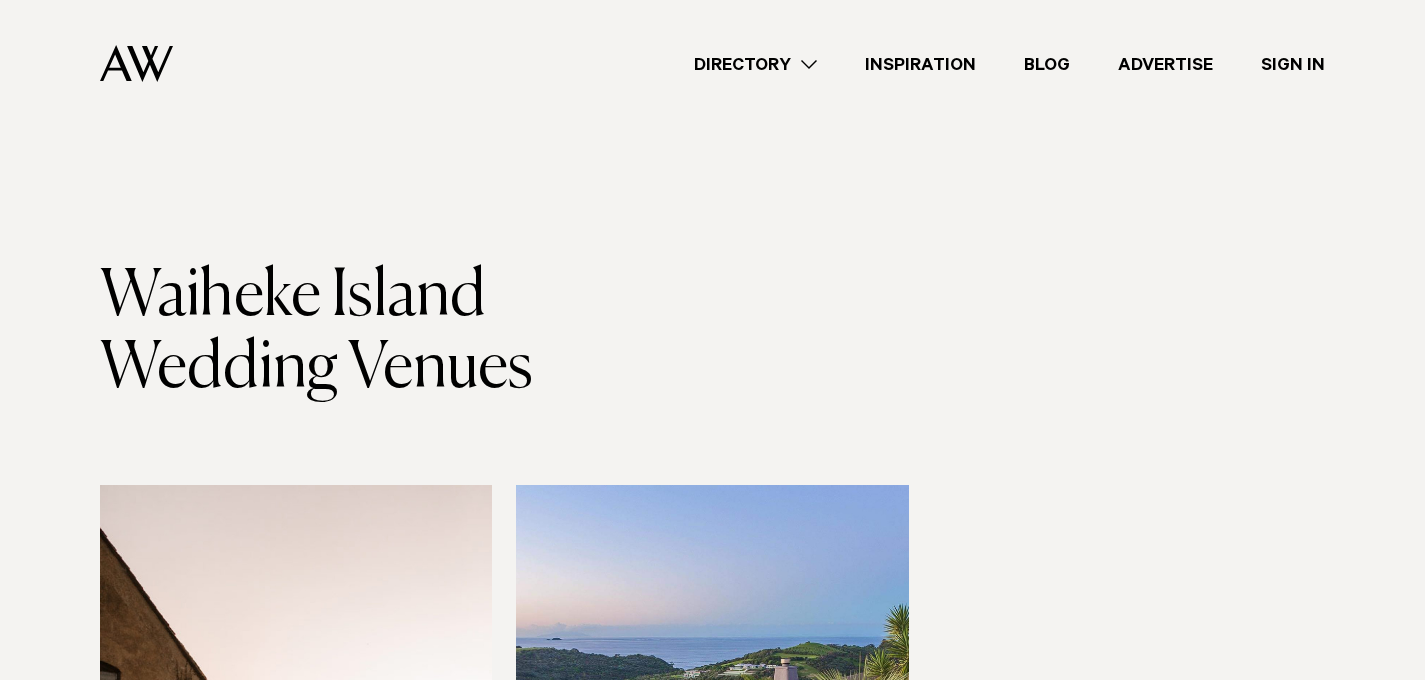 click on "Directory" at bounding box center (755, 64) 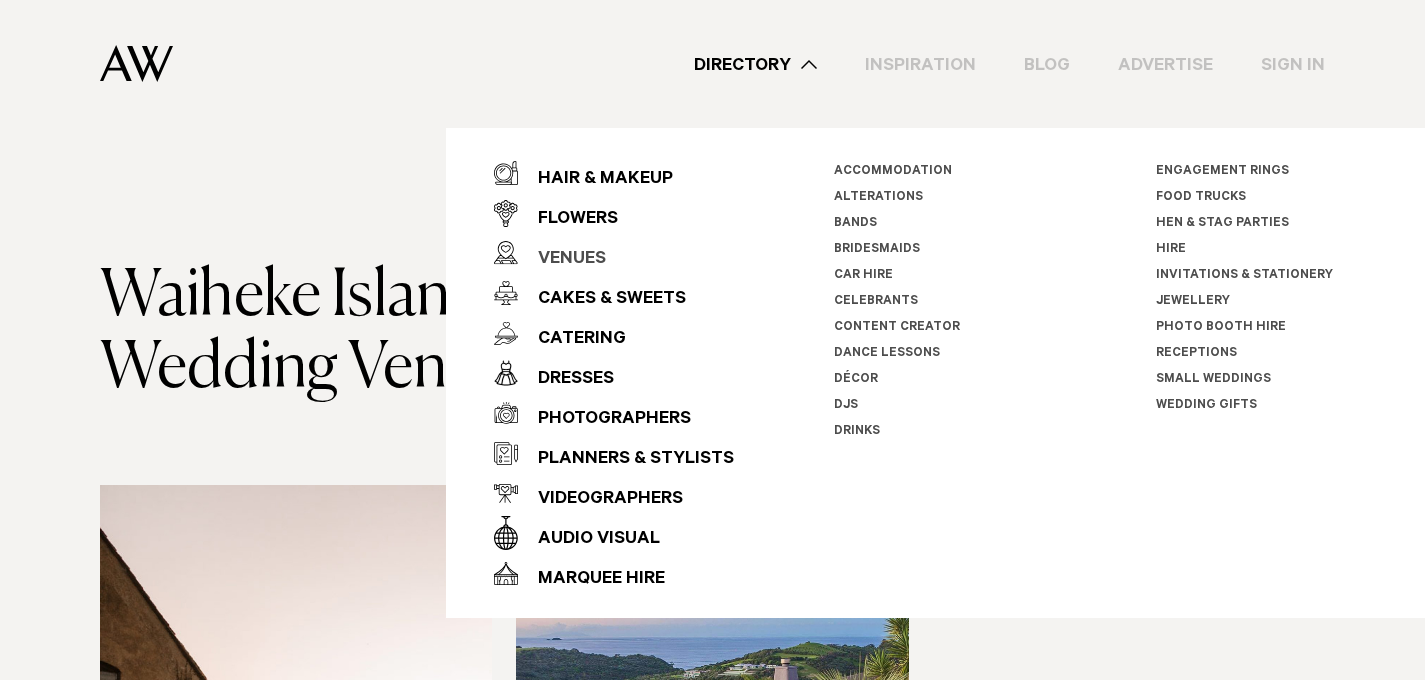 click on "Venues" at bounding box center [562, 260] 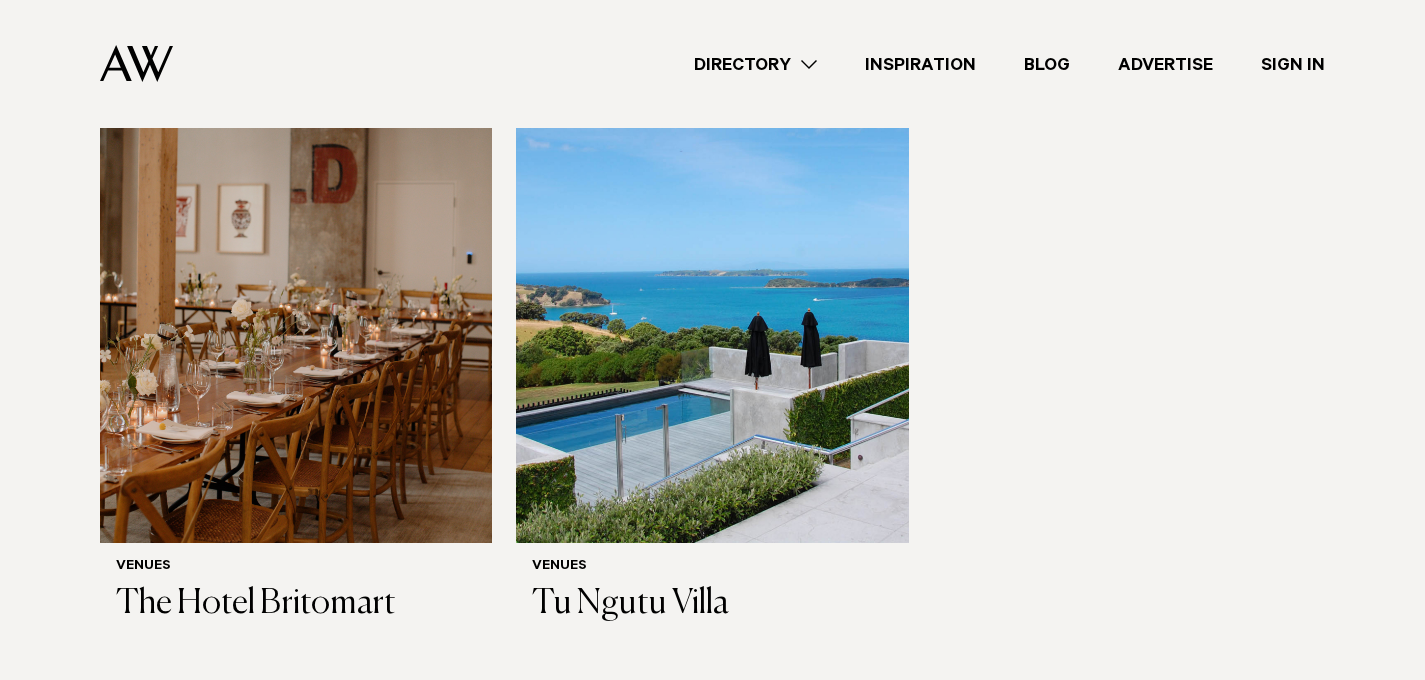 scroll, scrollTop: 9808, scrollLeft: 0, axis: vertical 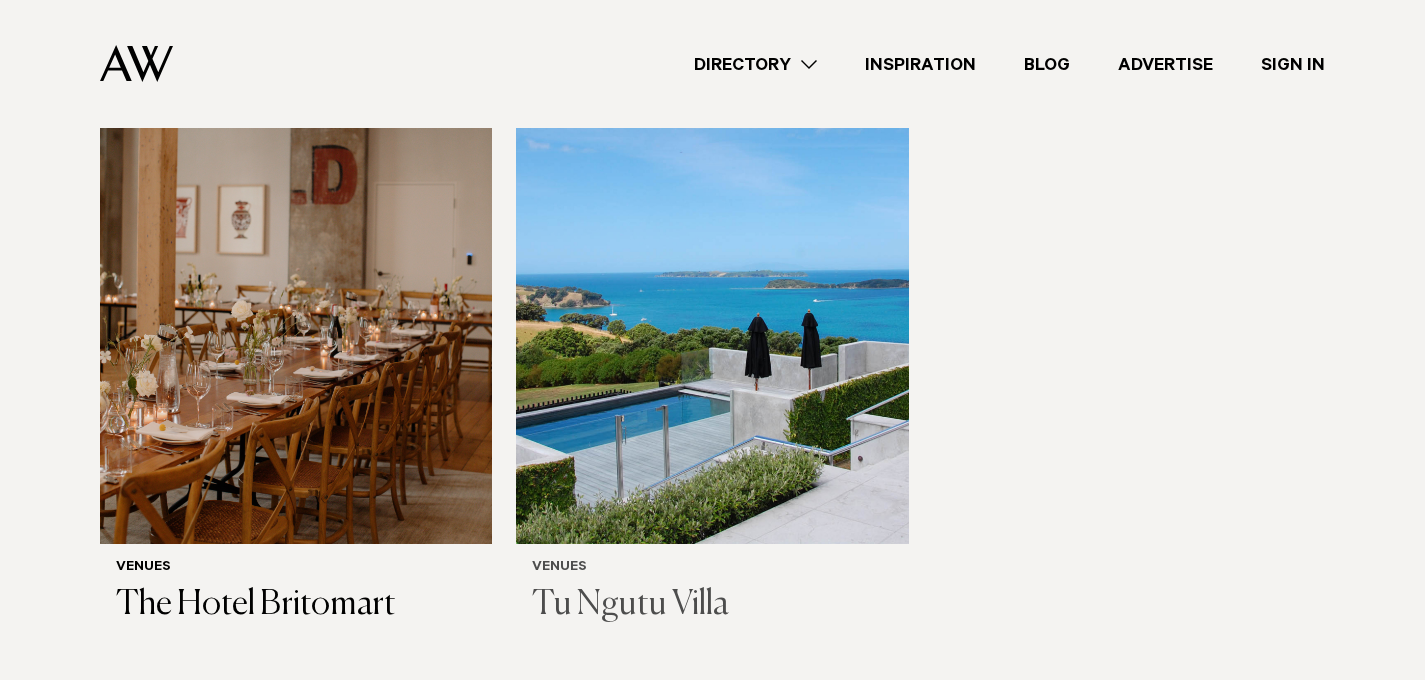 click at bounding box center (712, 281) 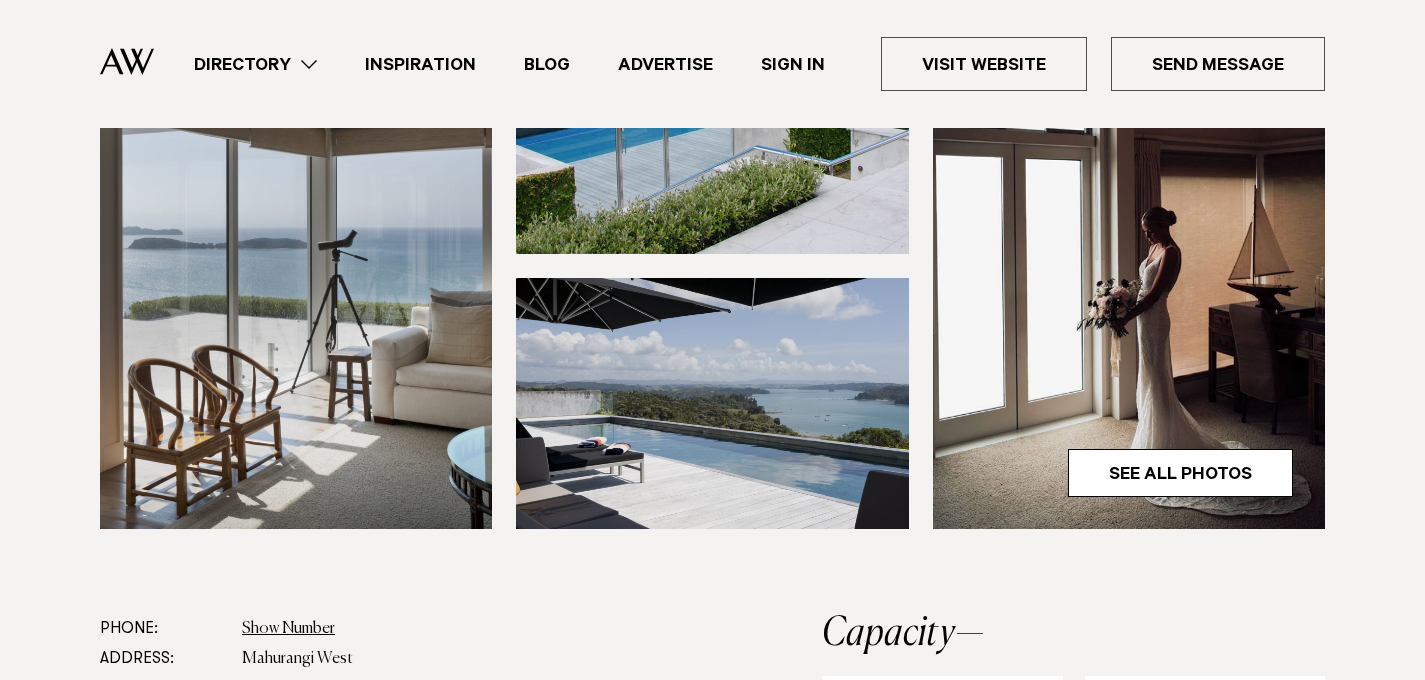 scroll, scrollTop: 630, scrollLeft: 0, axis: vertical 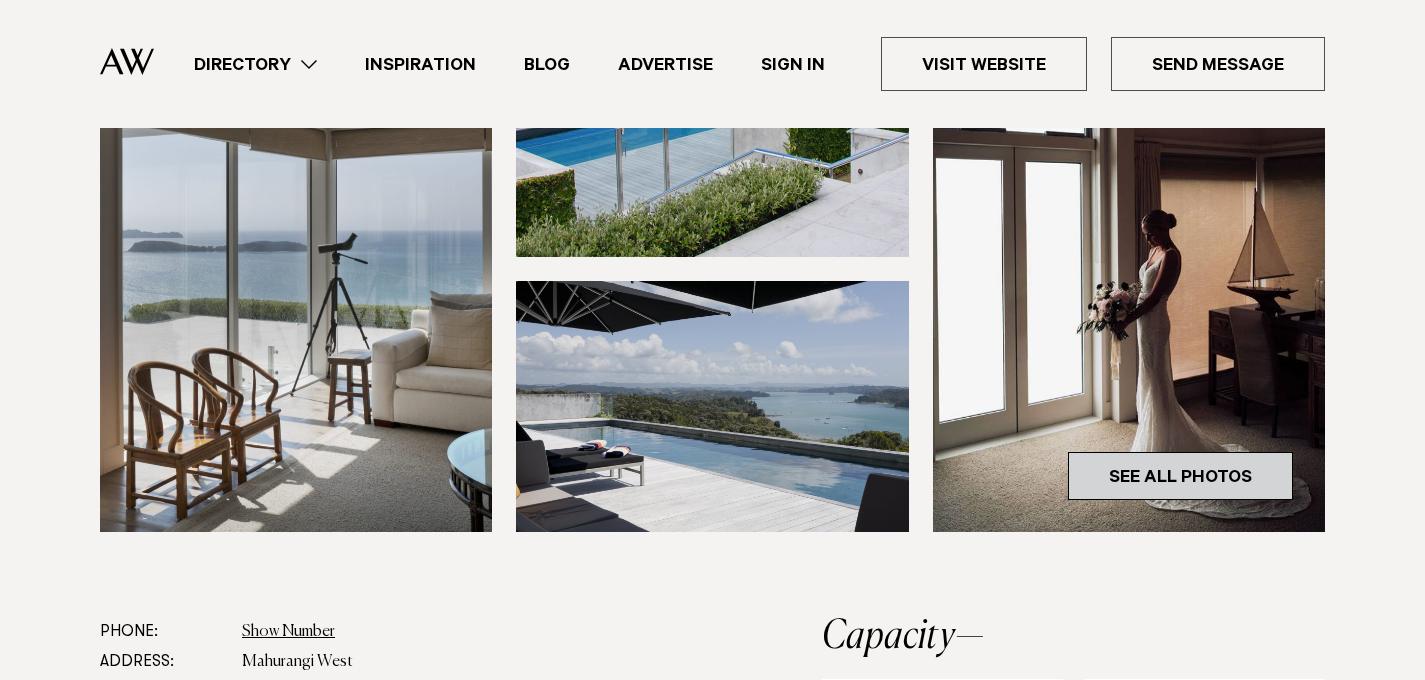 click on "See All Photos" at bounding box center [1180, 476] 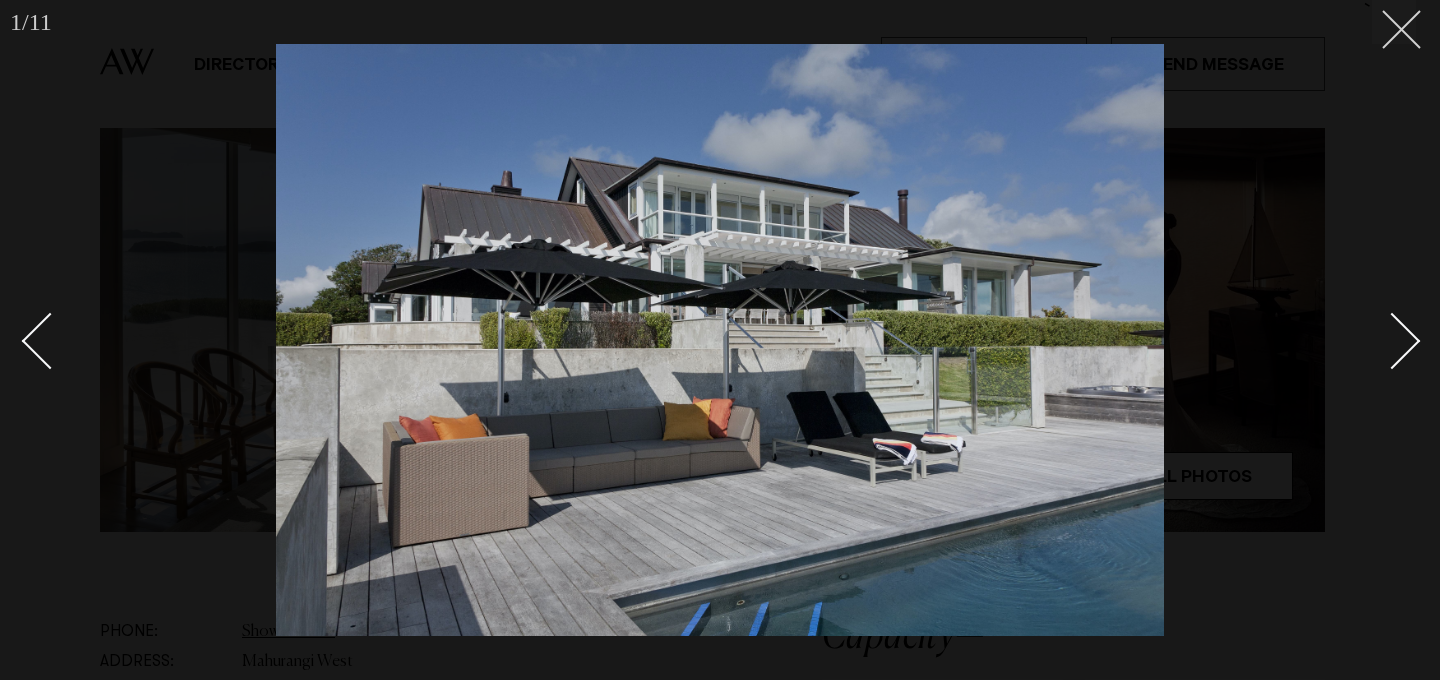 click 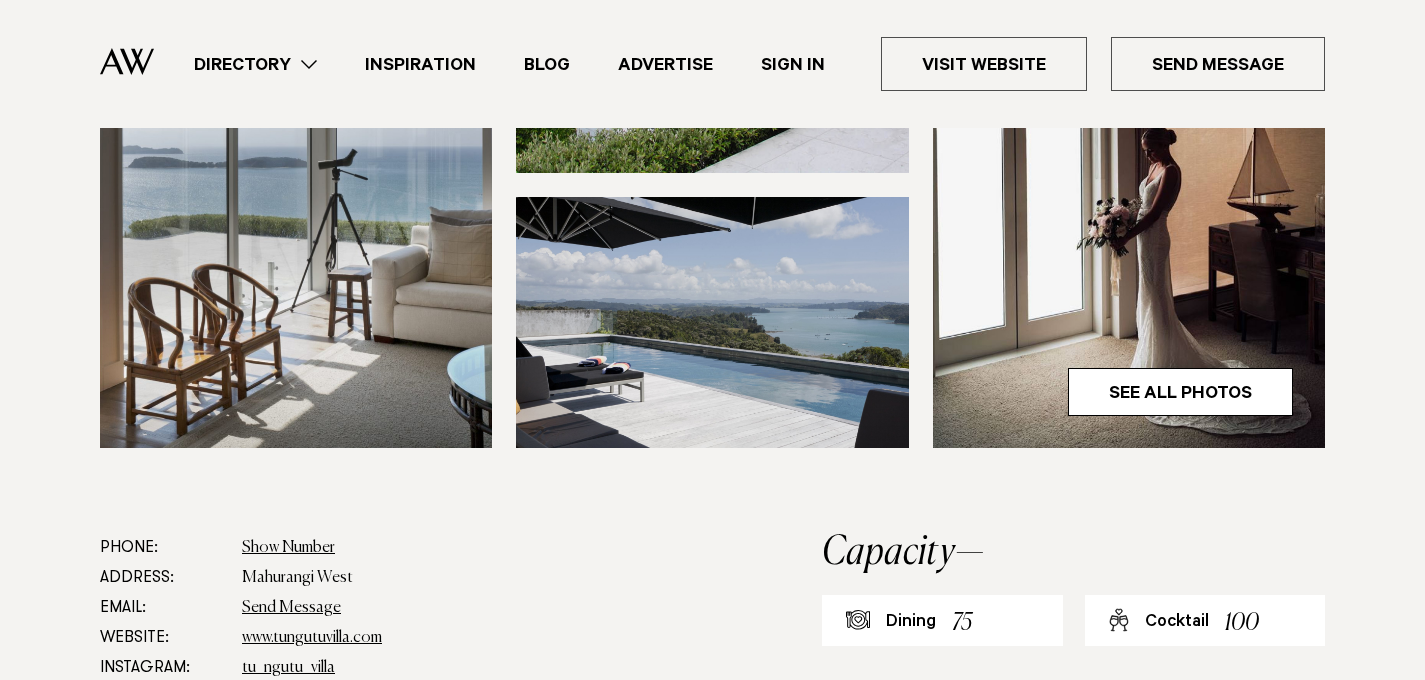 scroll, scrollTop: 698, scrollLeft: 0, axis: vertical 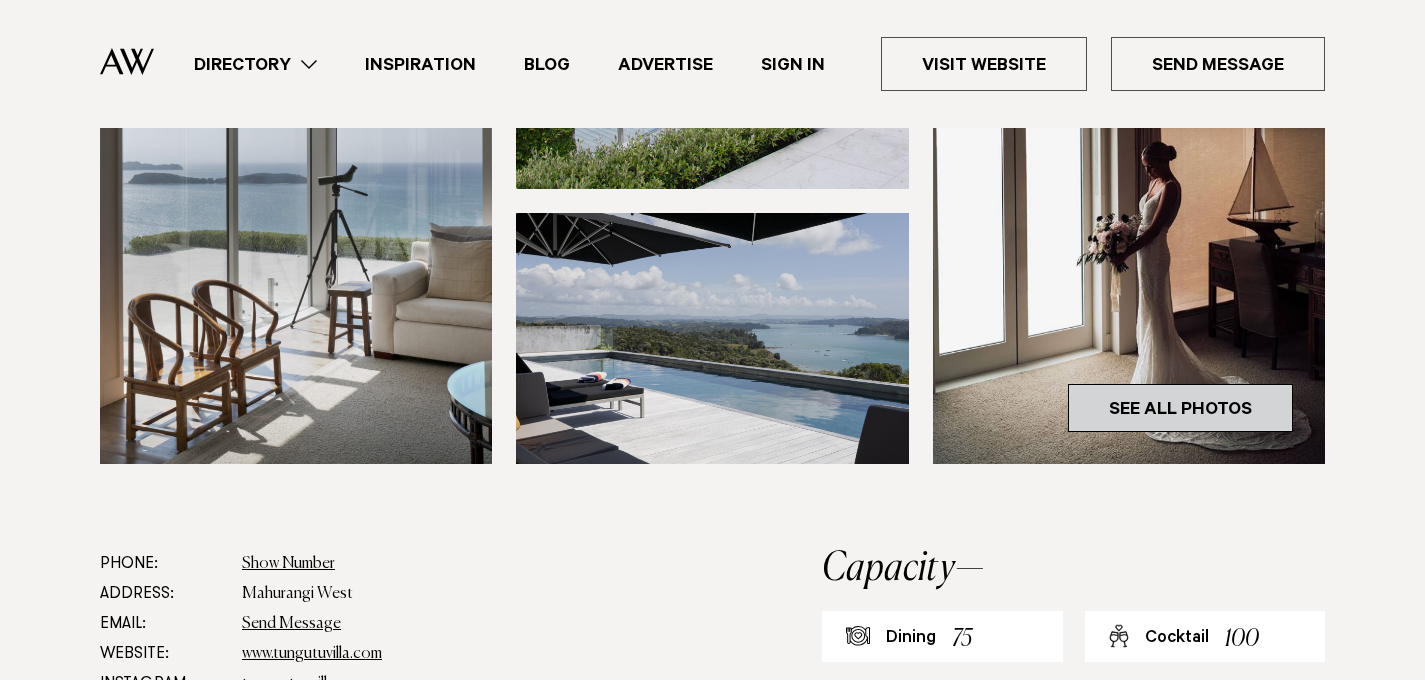 click on "See All Photos" at bounding box center [1180, 408] 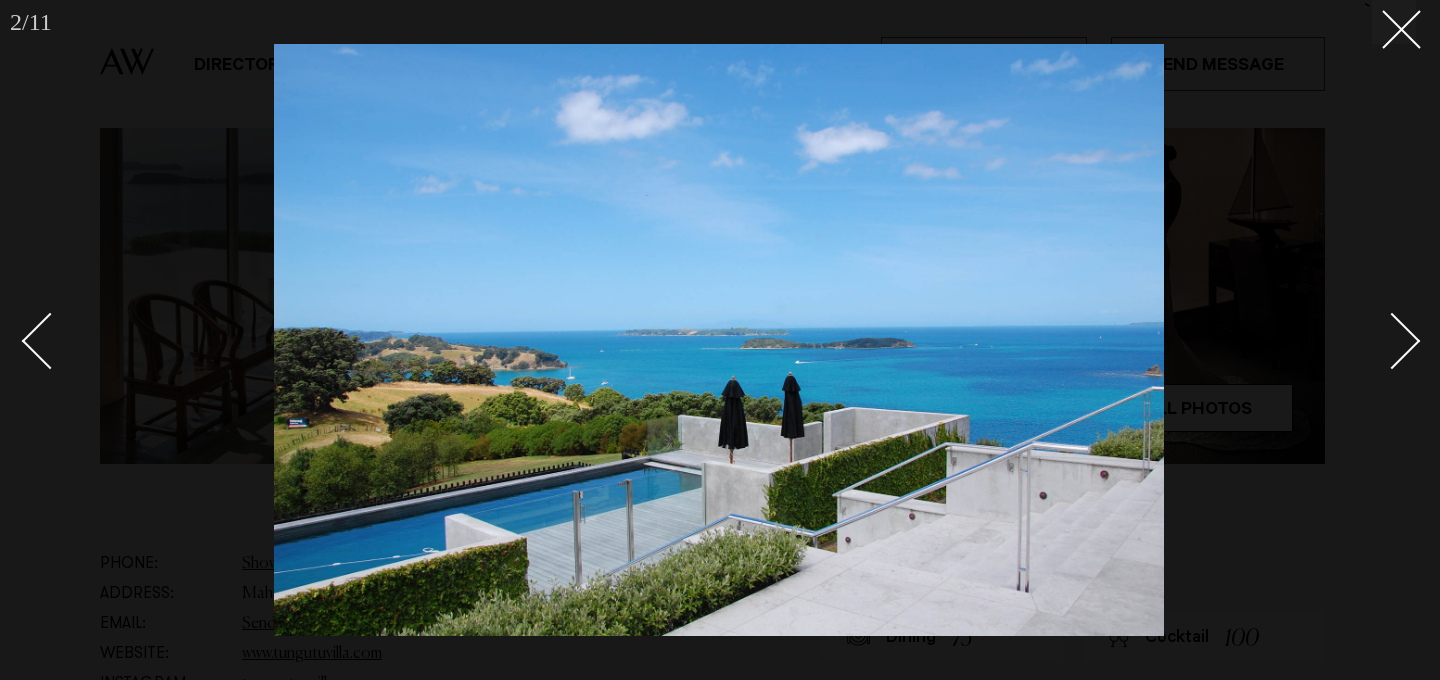 click at bounding box center (1392, 341) 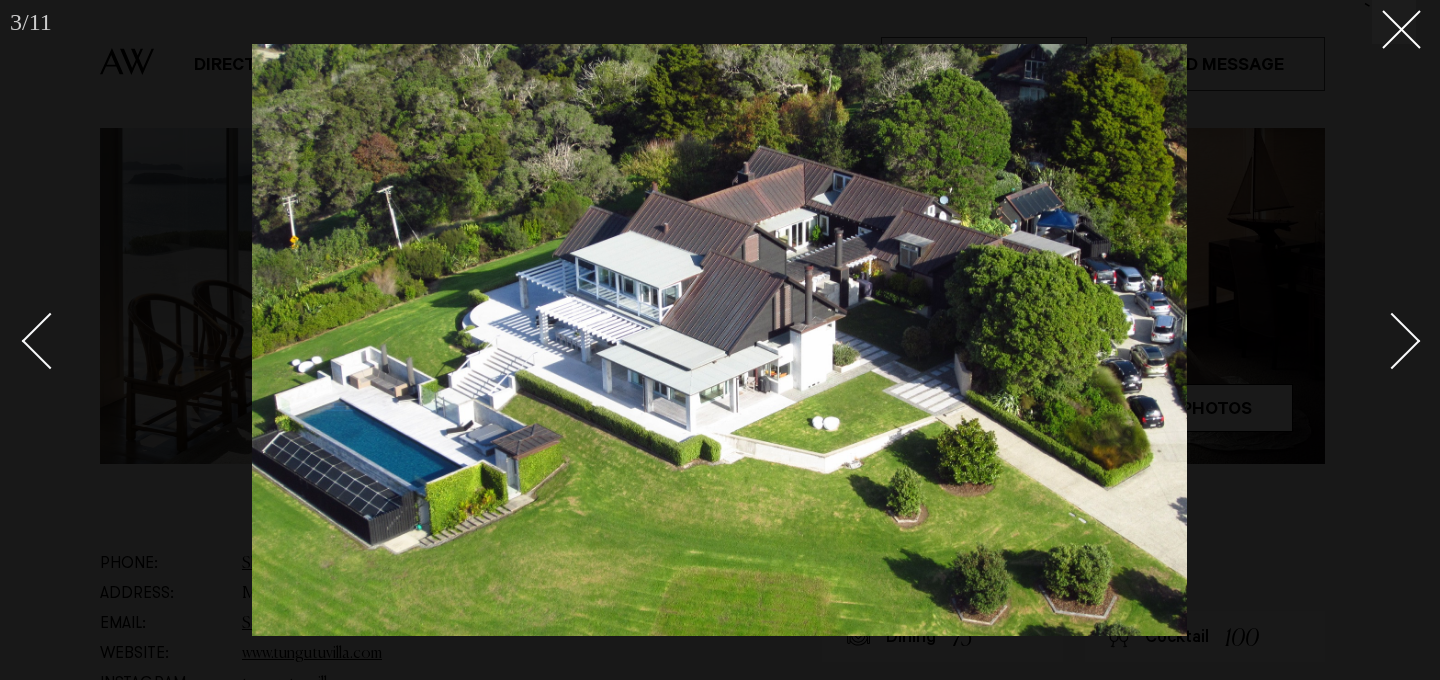 click at bounding box center [1392, 341] 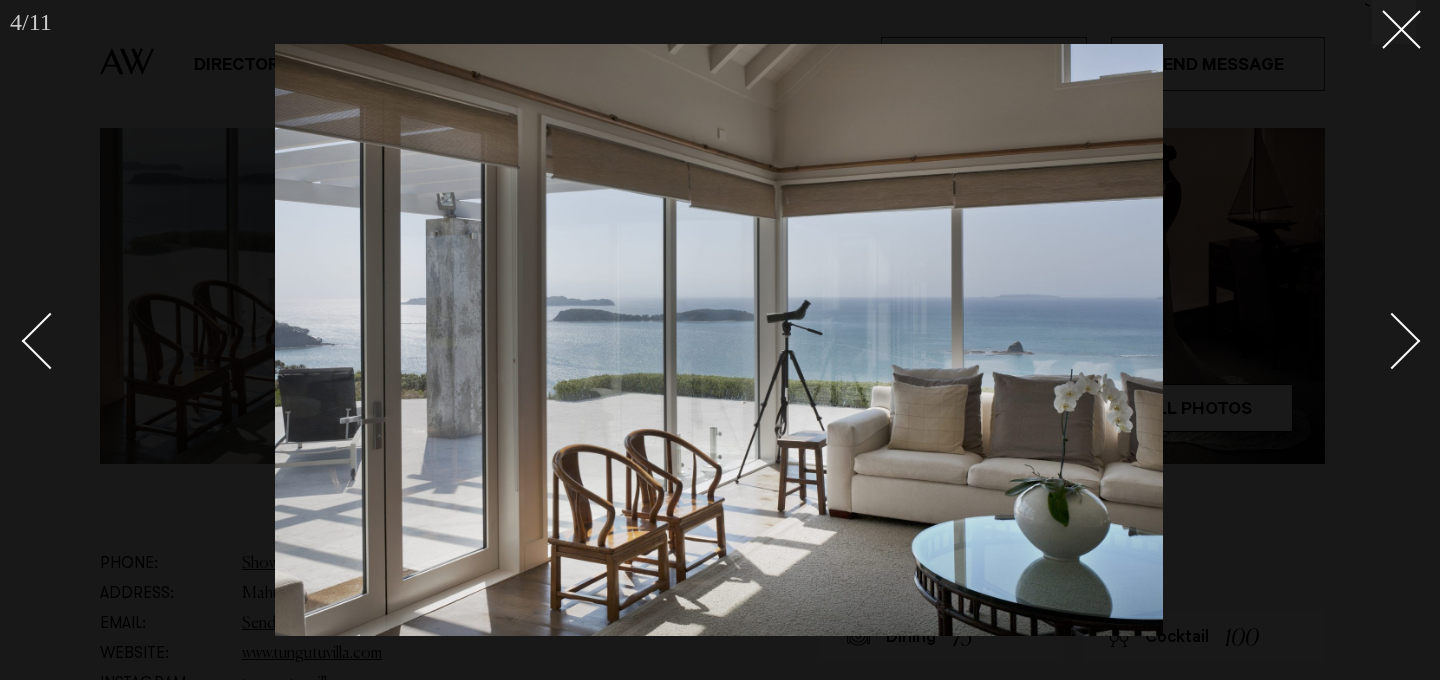 click at bounding box center [1392, 341] 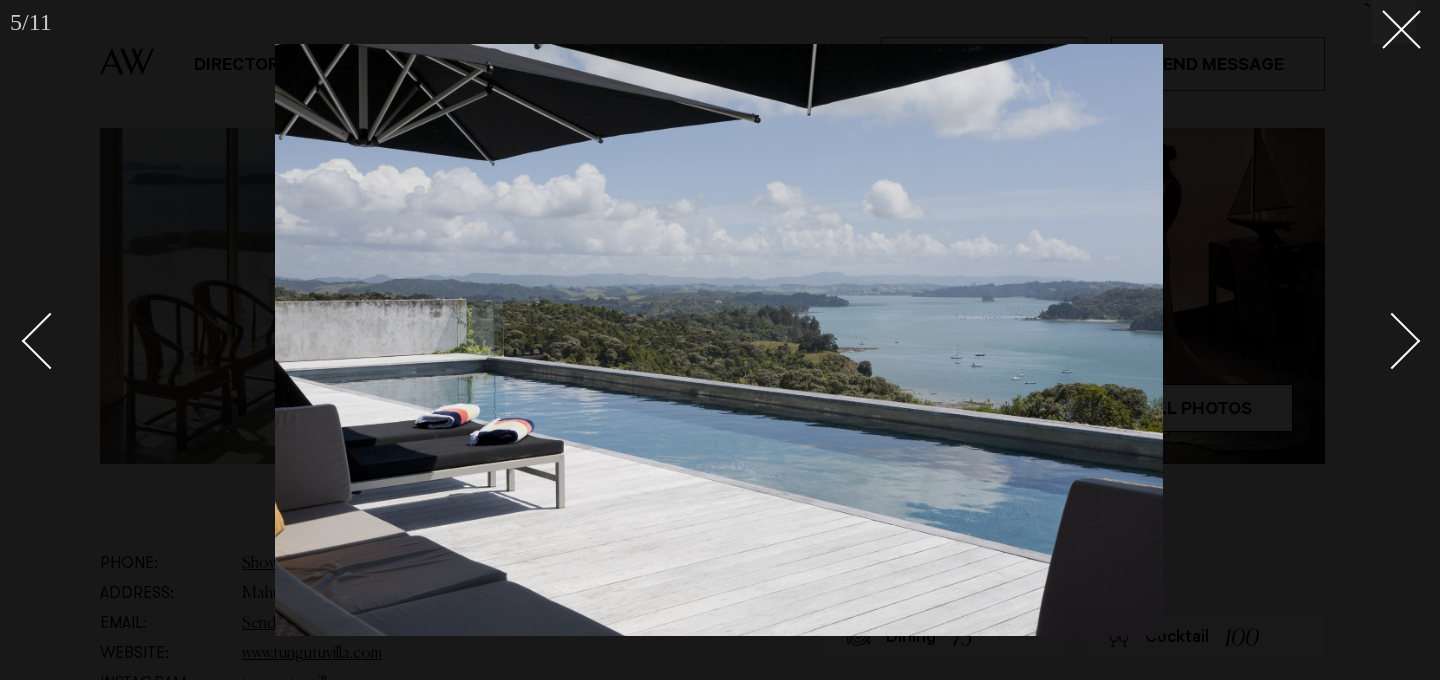 click at bounding box center (1392, 341) 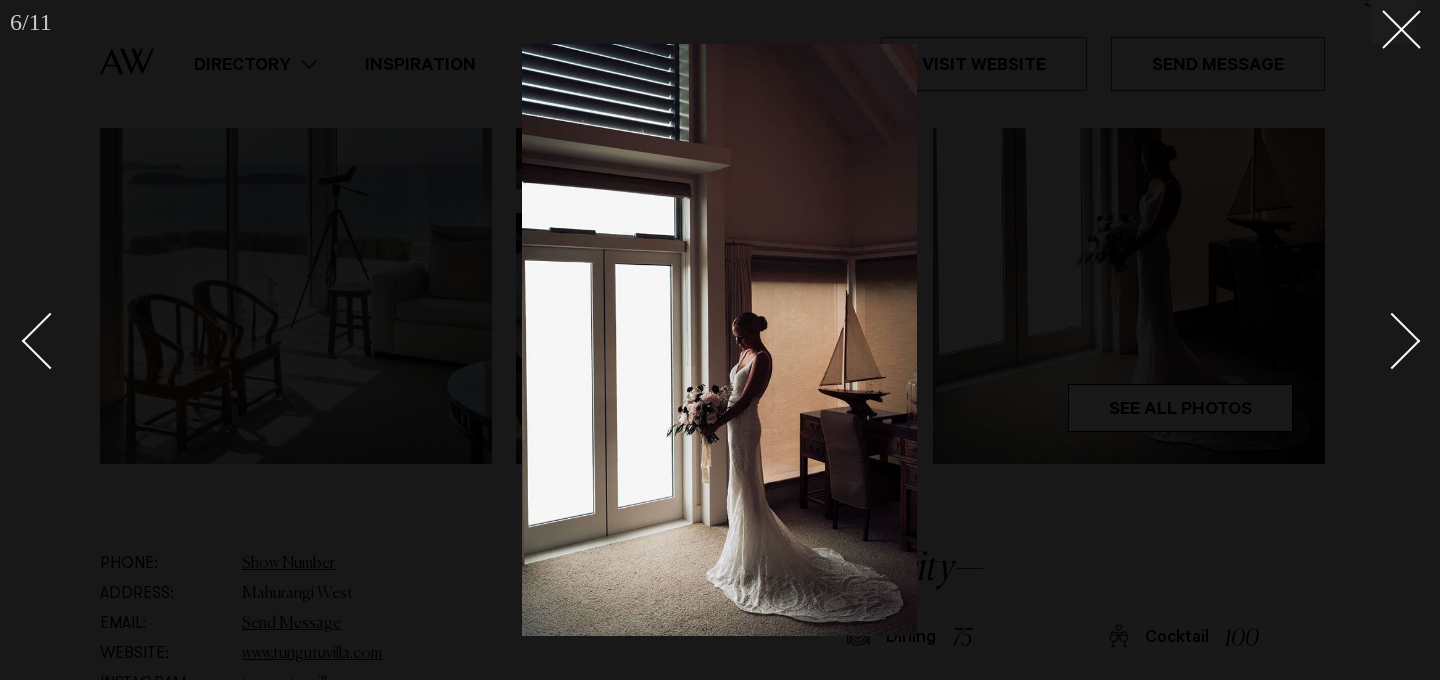 click at bounding box center (1392, 341) 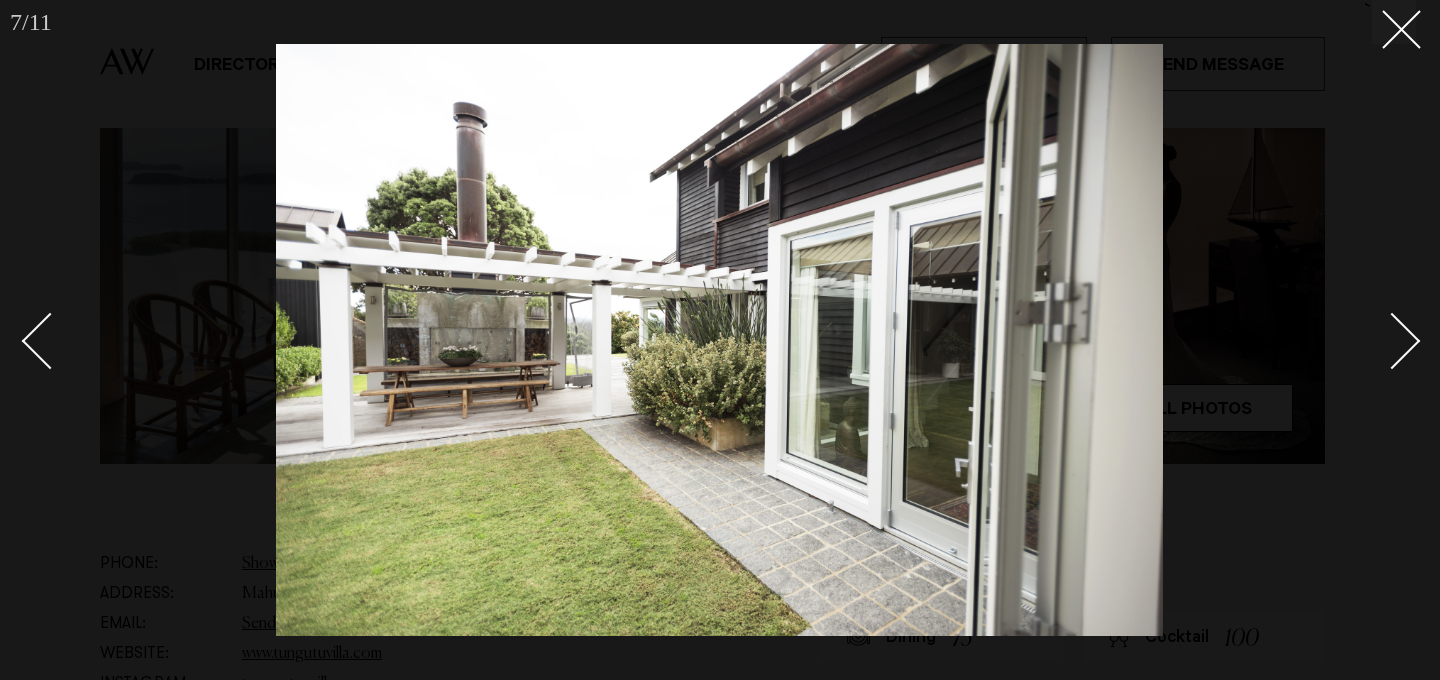 click at bounding box center (1392, 341) 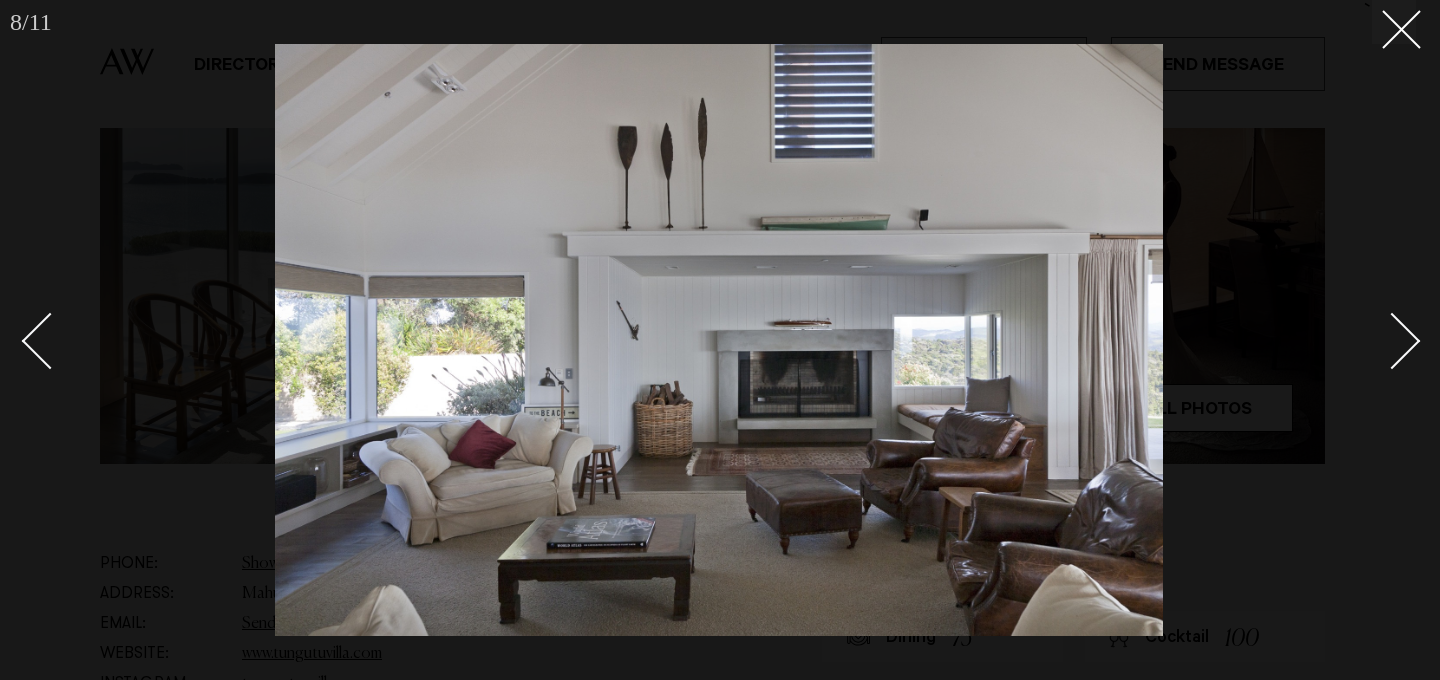 click at bounding box center (1392, 341) 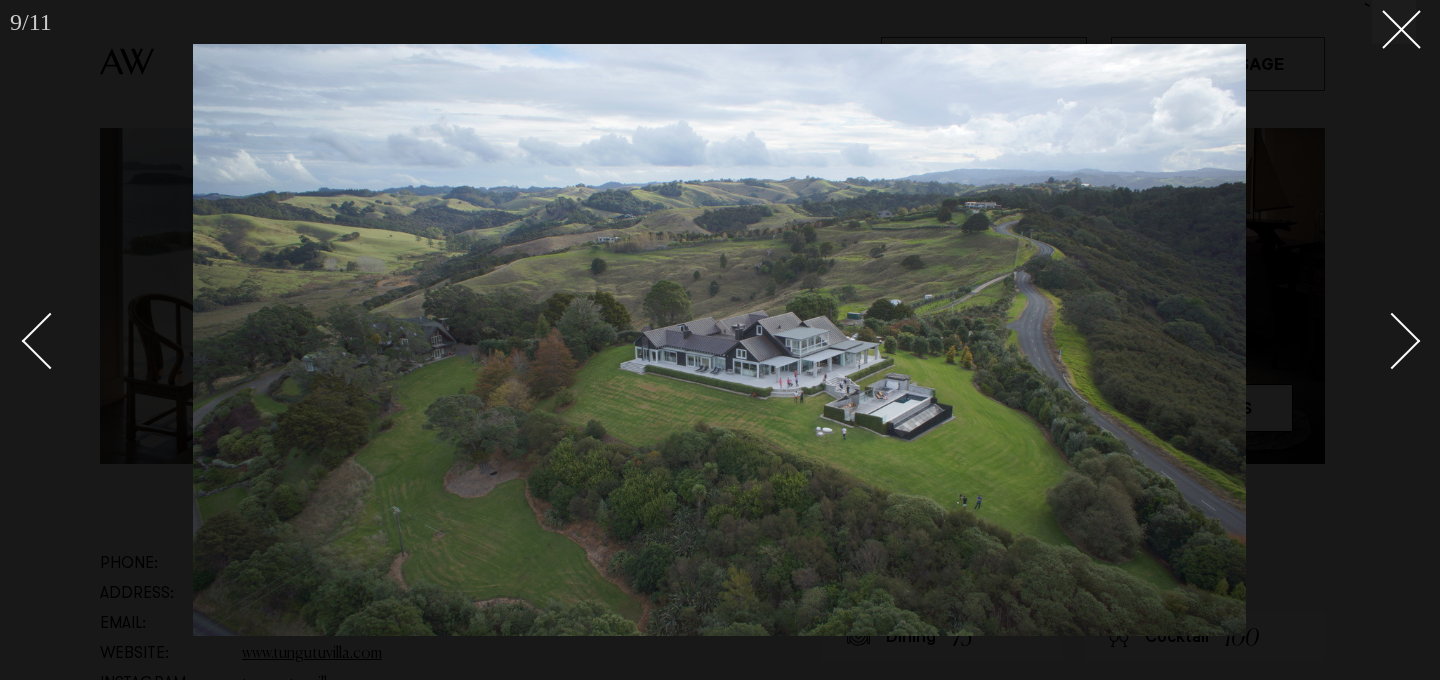 click at bounding box center (1392, 341) 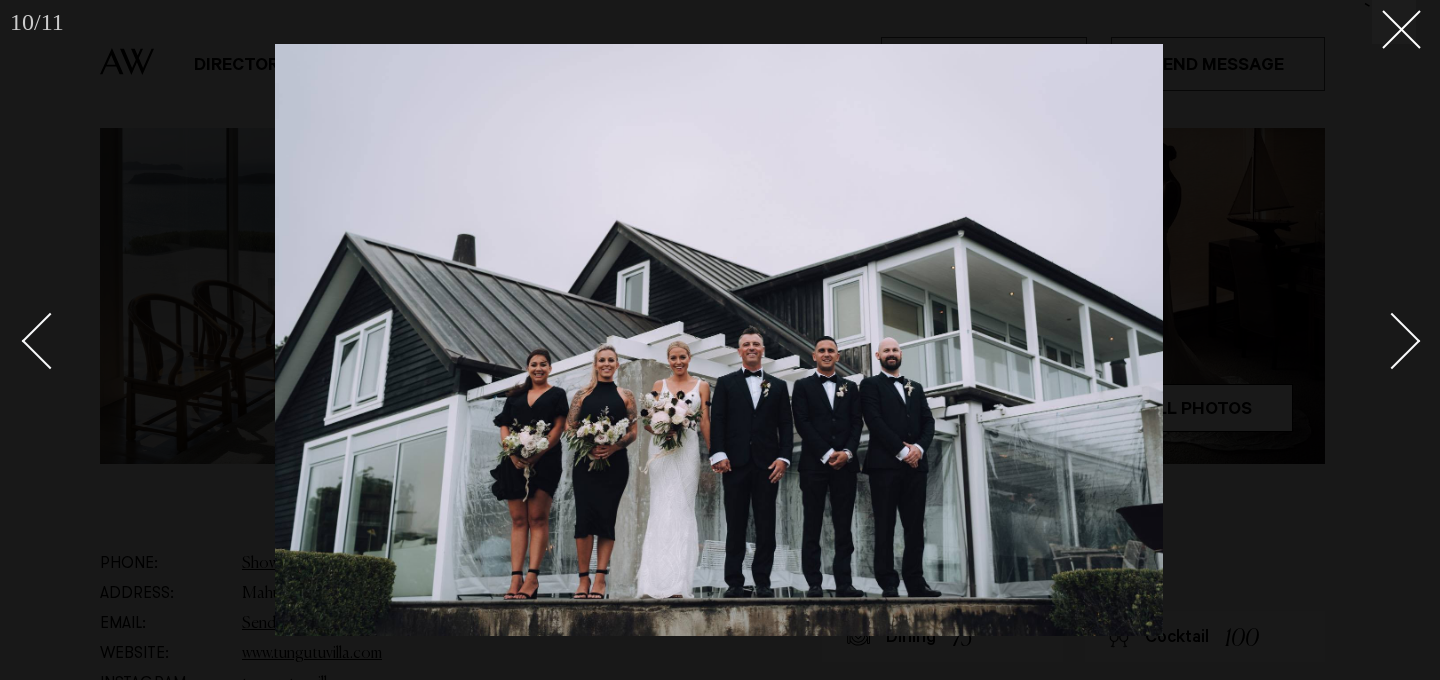 click at bounding box center [1392, 341] 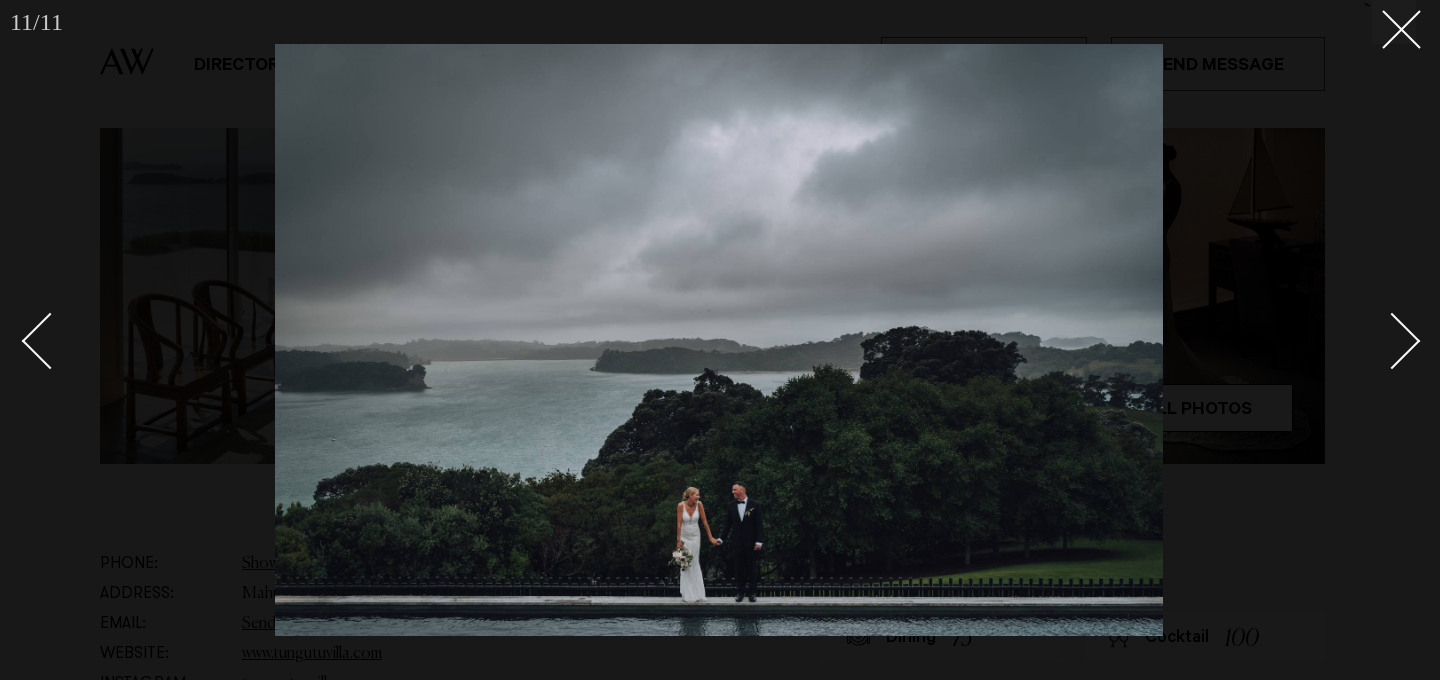 click at bounding box center (720, 340) 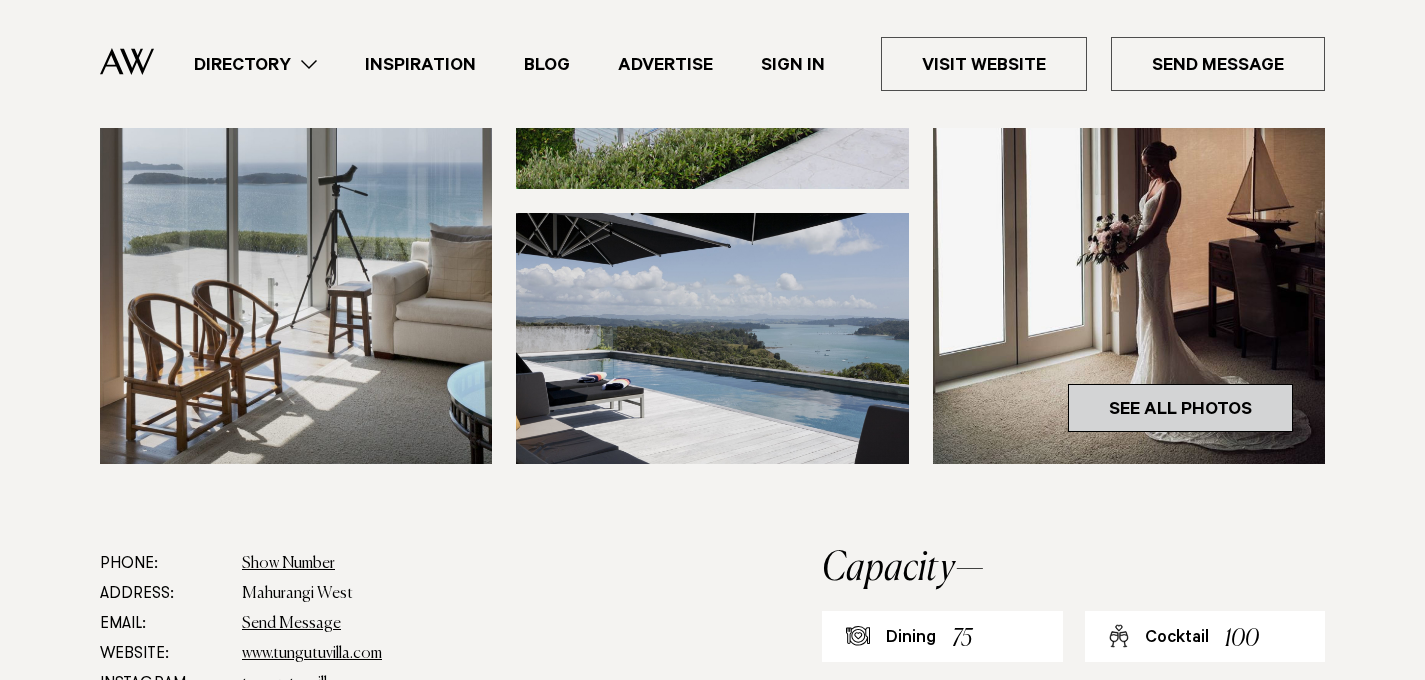 click on "See All Photos" at bounding box center (1180, 408) 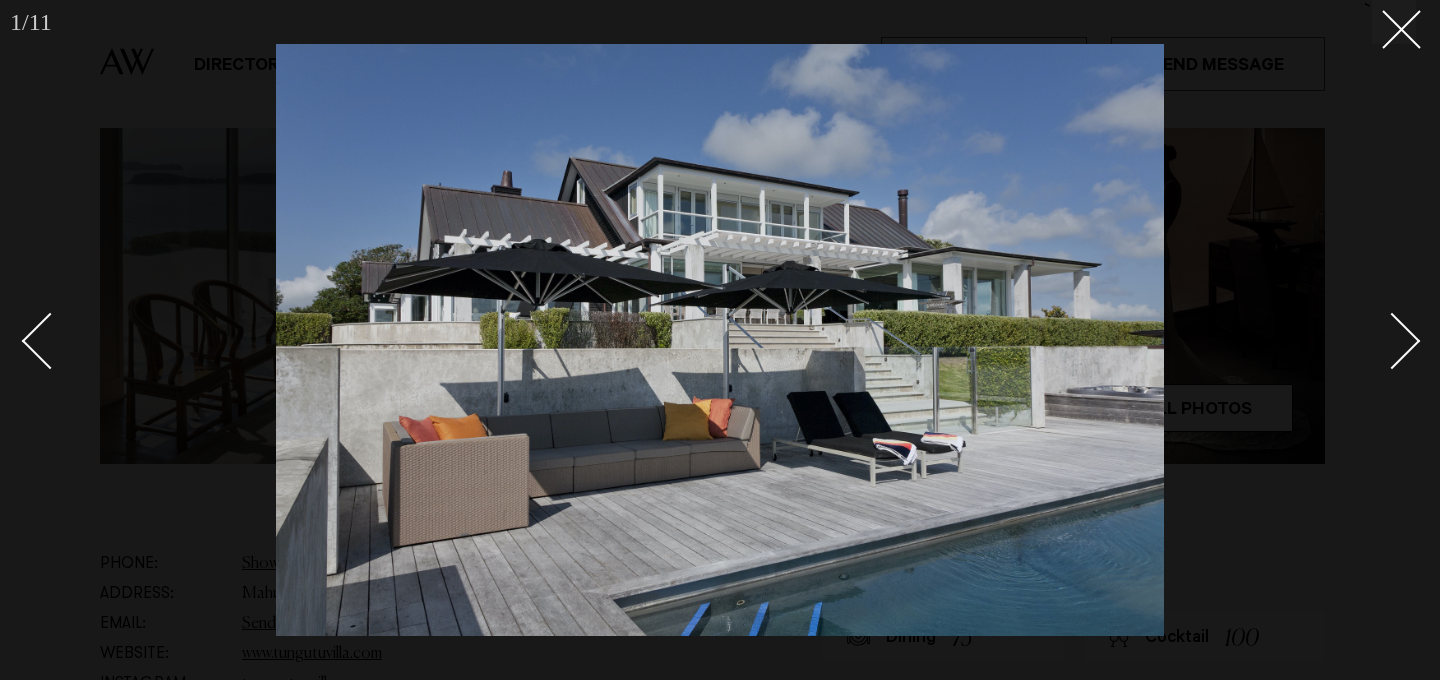 click at bounding box center [1392, 341] 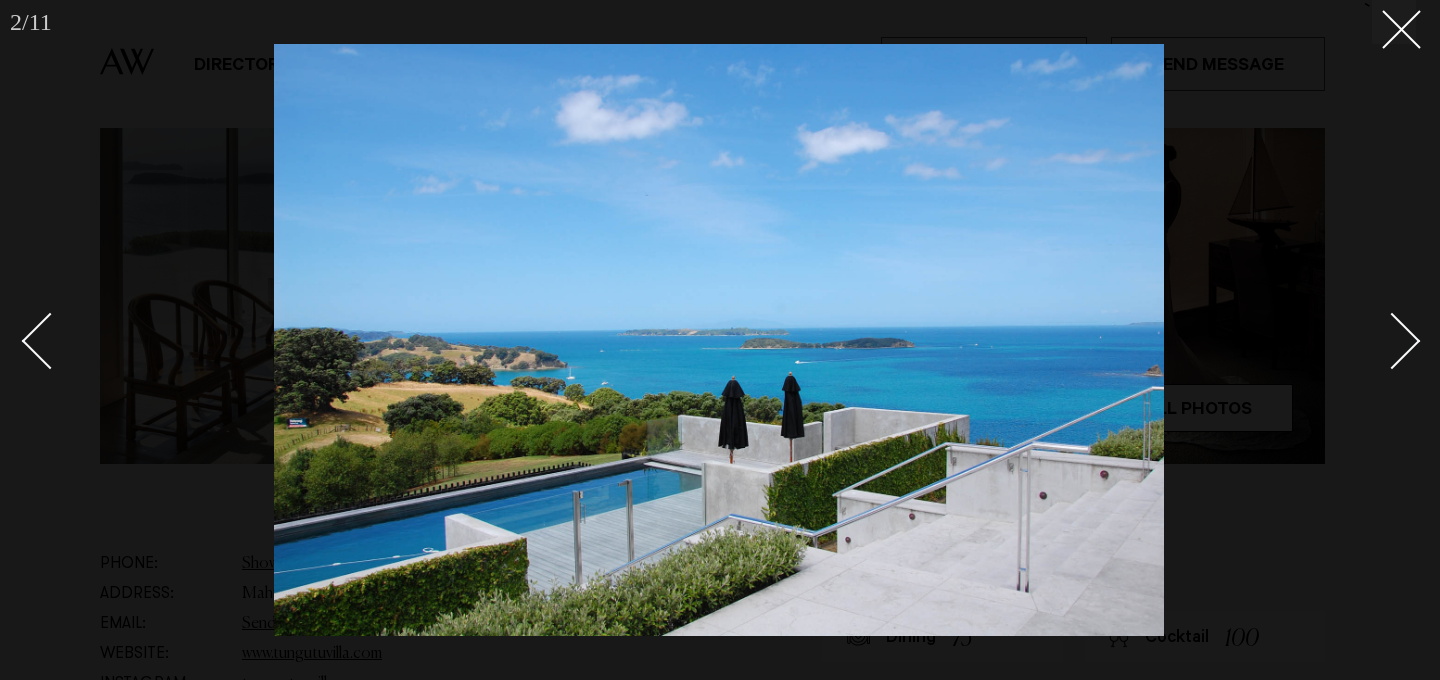 click at bounding box center [1392, 341] 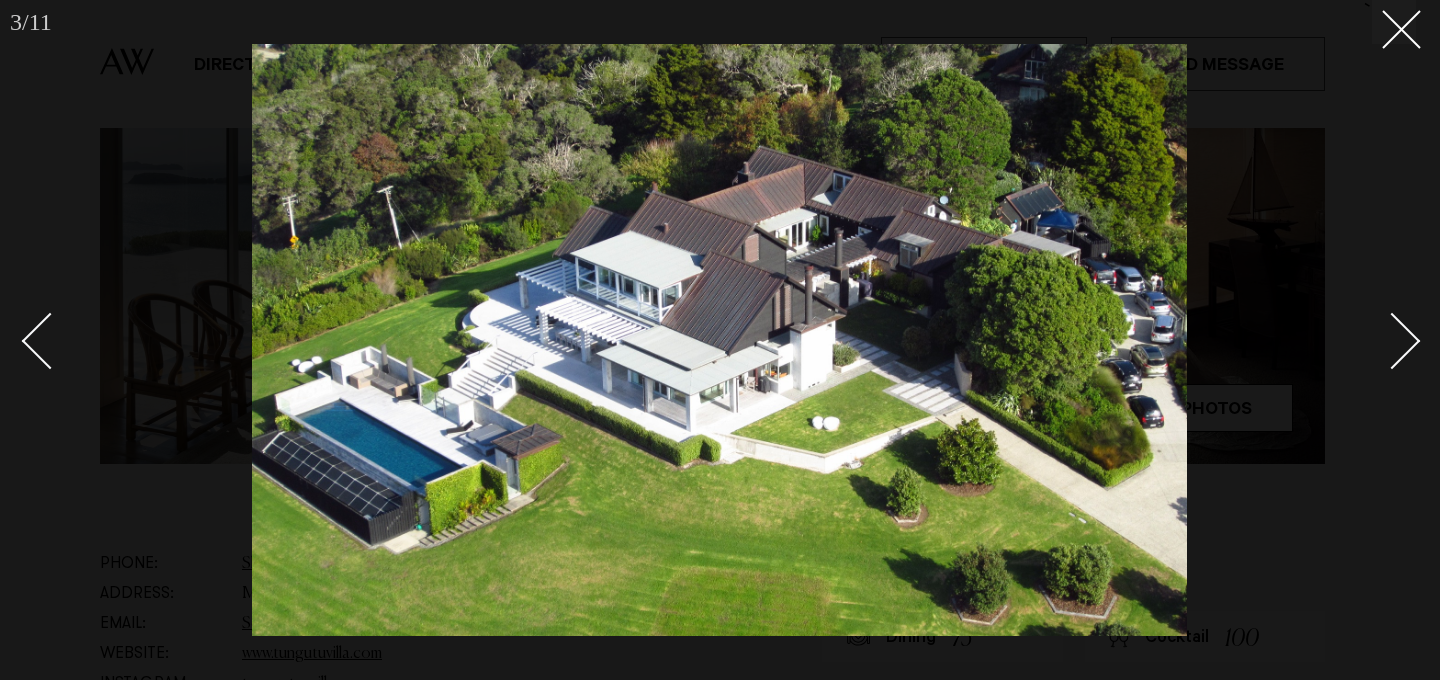 click at bounding box center [1392, 341] 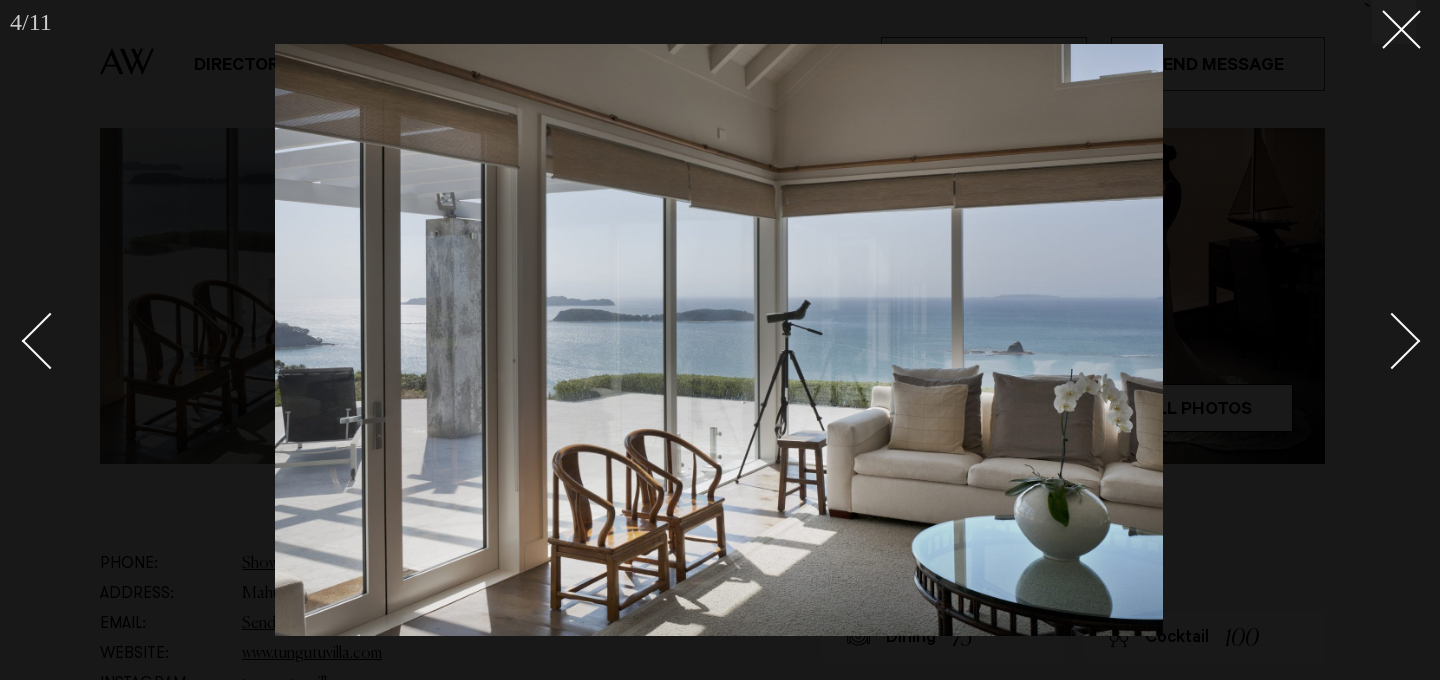 click at bounding box center (1392, 341) 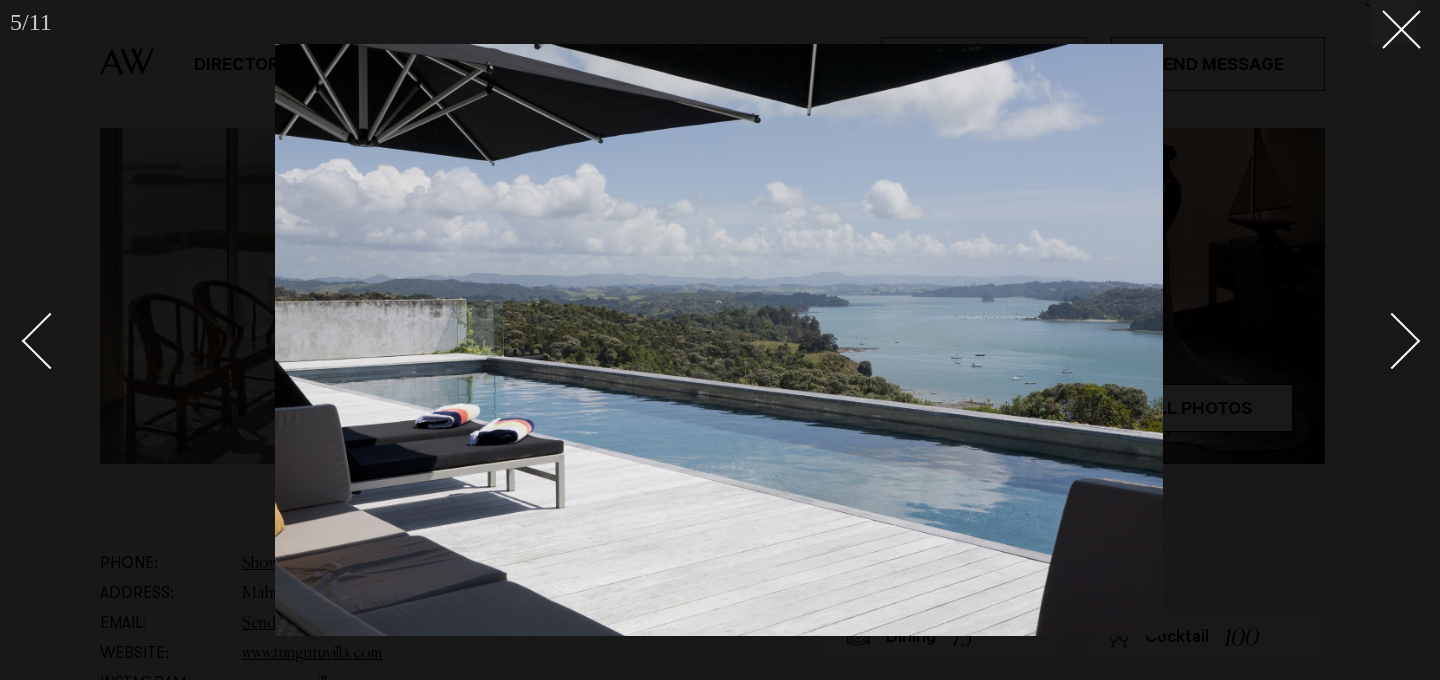 click at bounding box center [1392, 341] 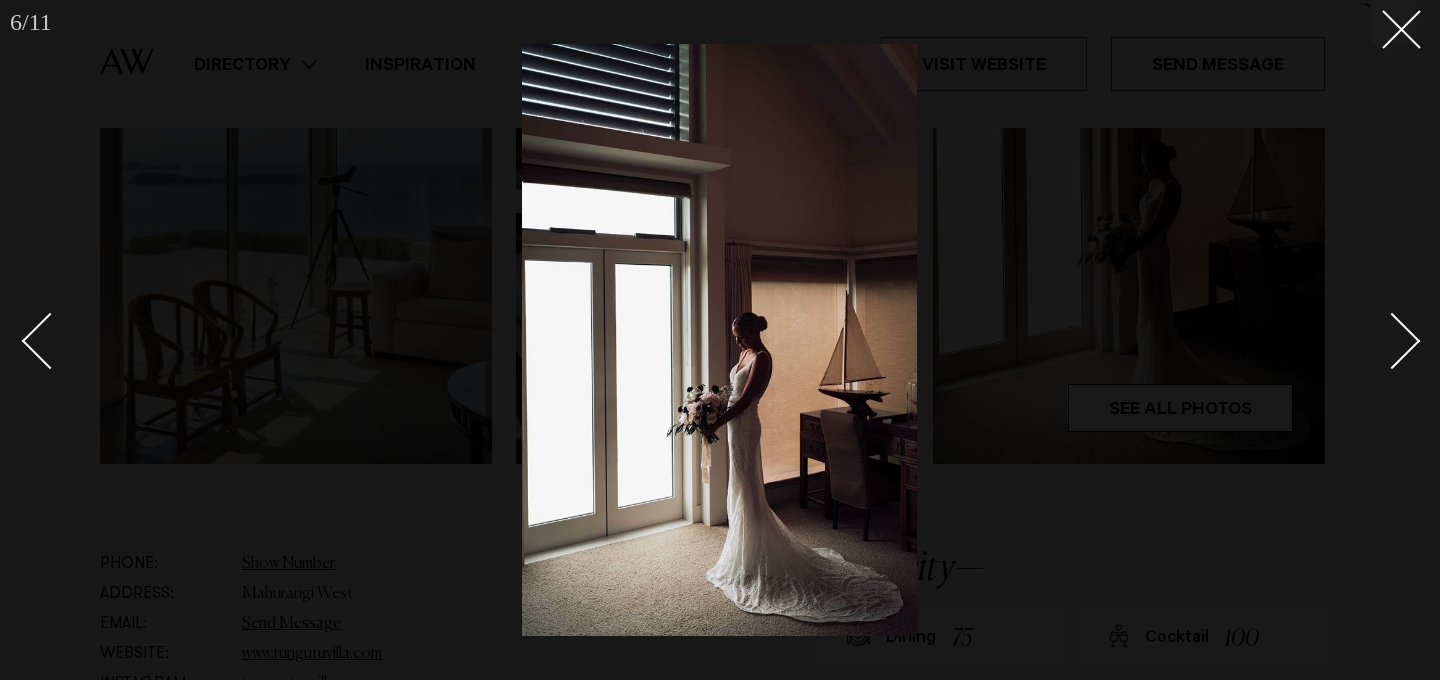 click at bounding box center (1392, 341) 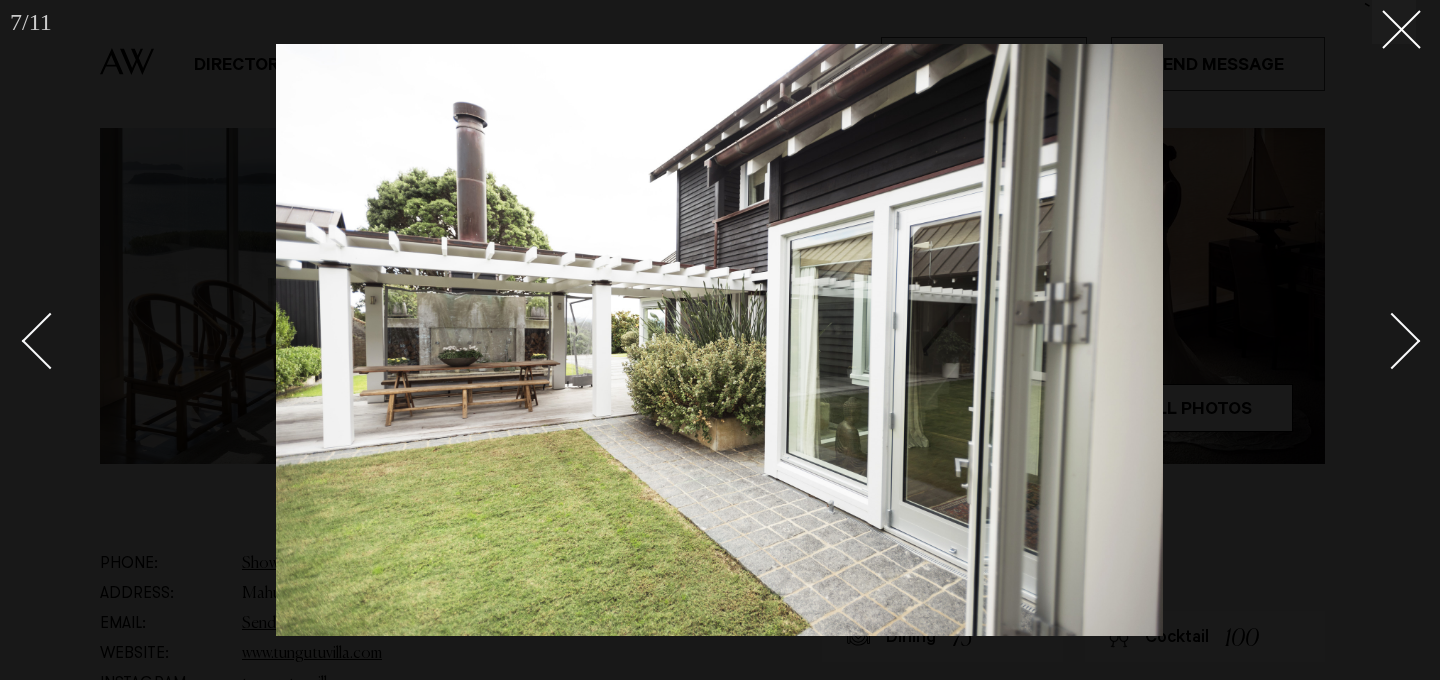 click at bounding box center (1392, 341) 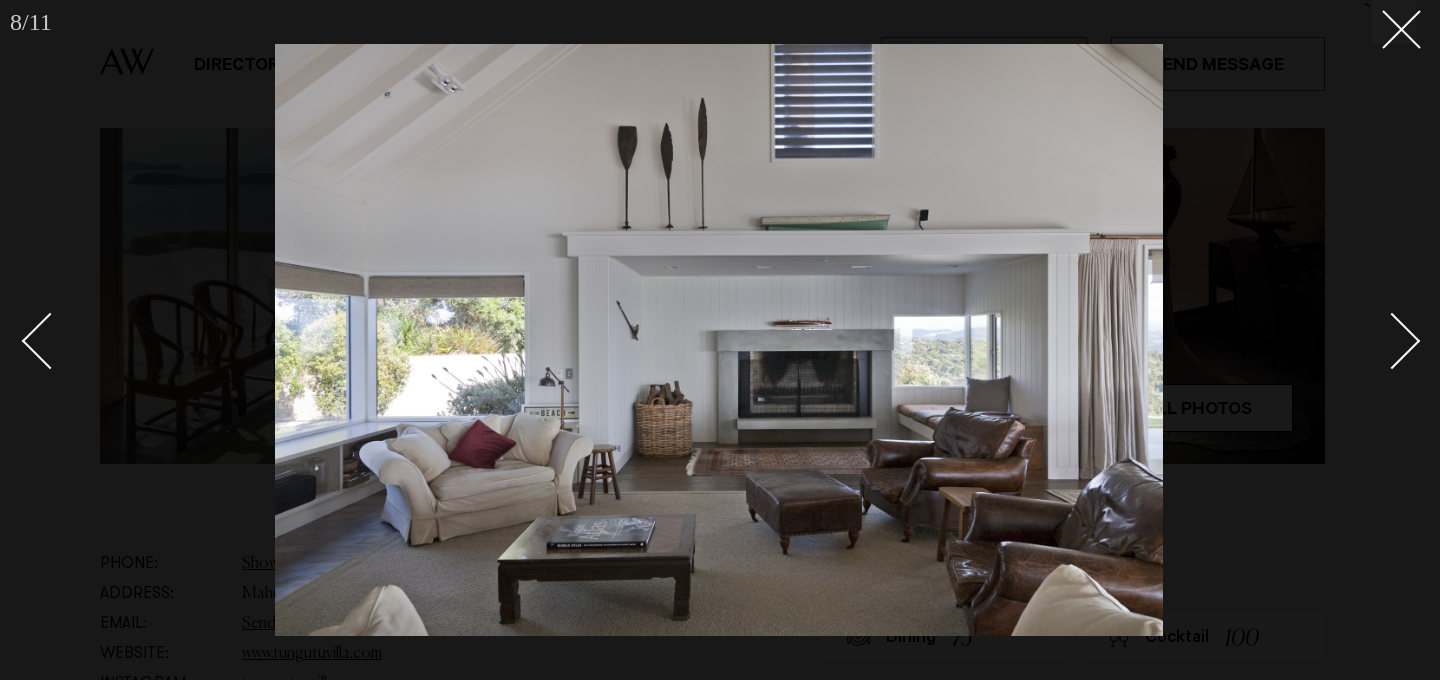 click at bounding box center (1392, 341) 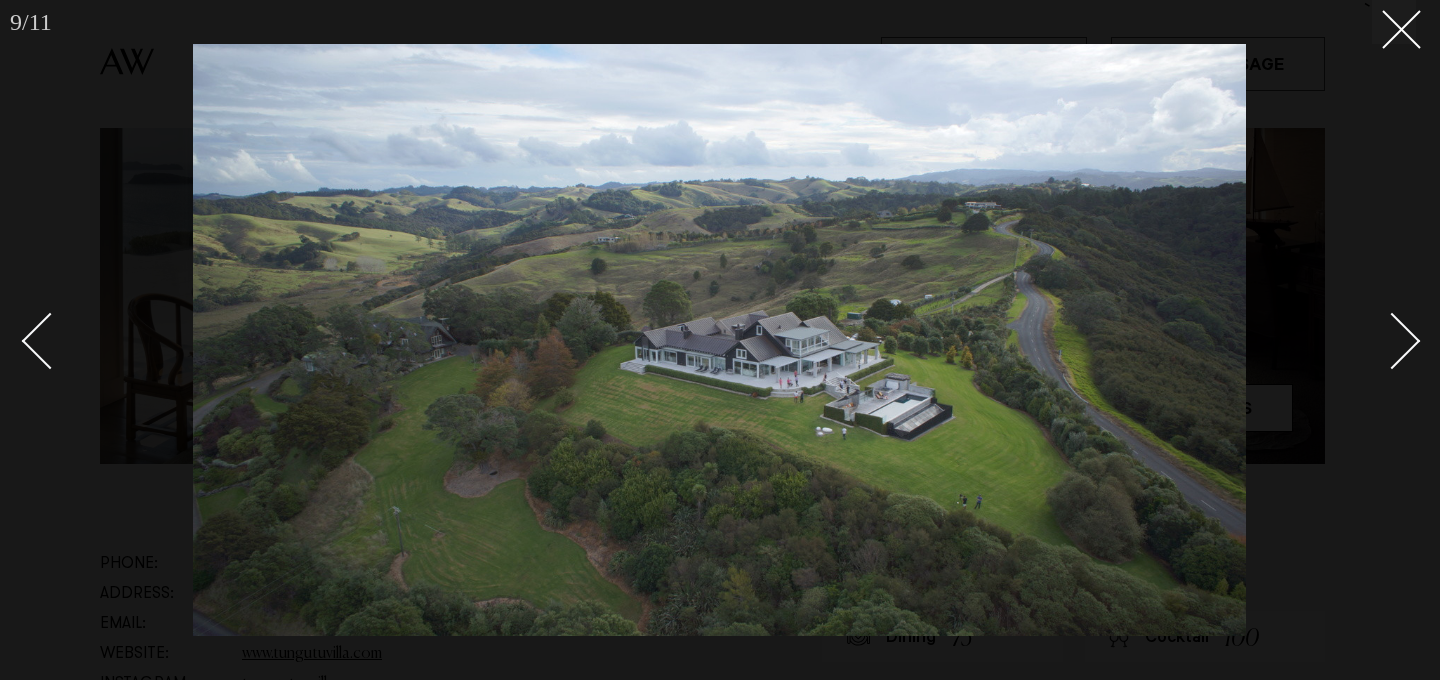 click at bounding box center [1392, 341] 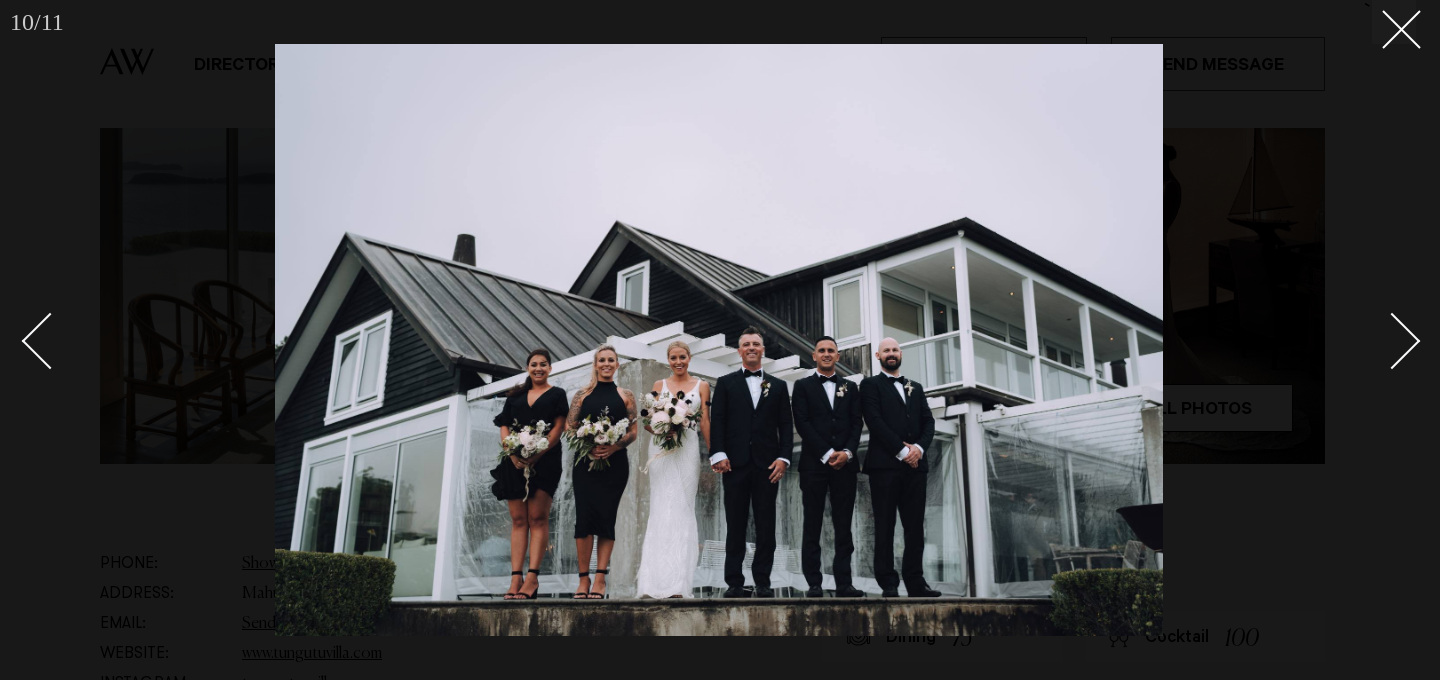 click at bounding box center (1392, 341) 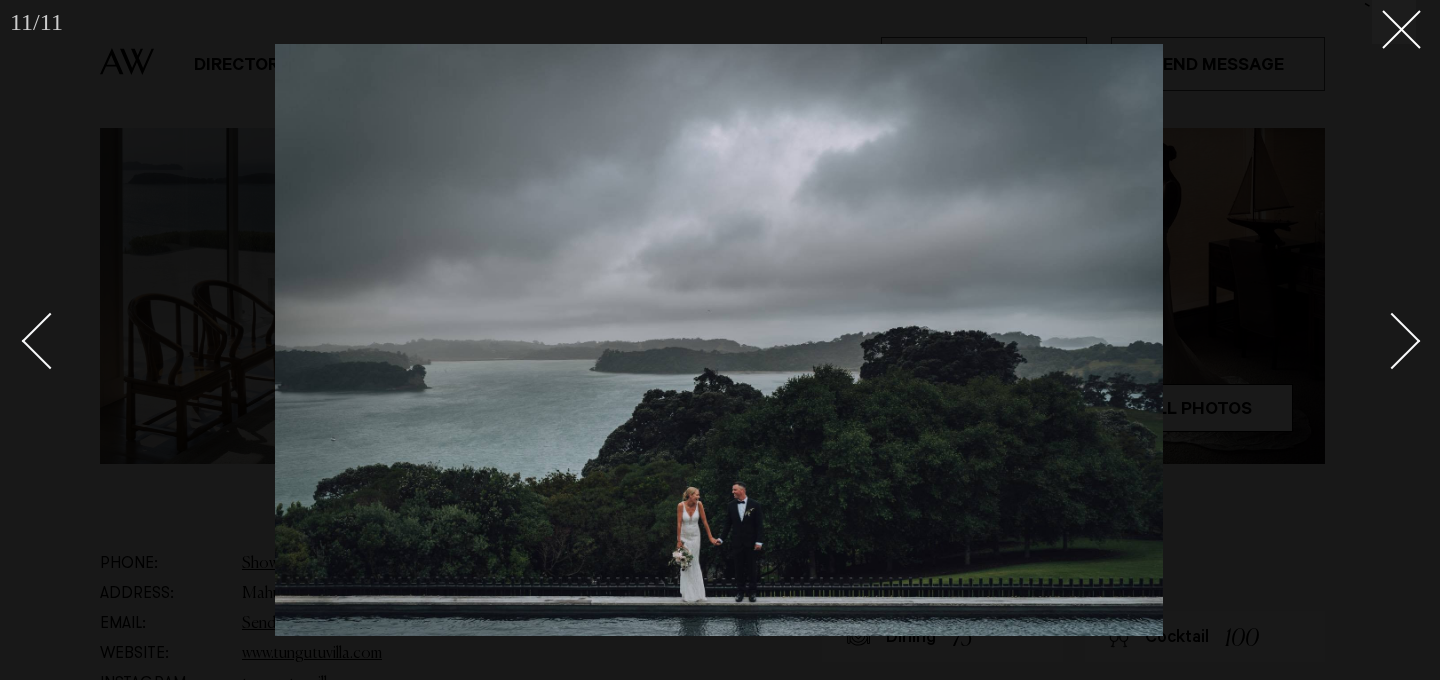 click at bounding box center (1392, 341) 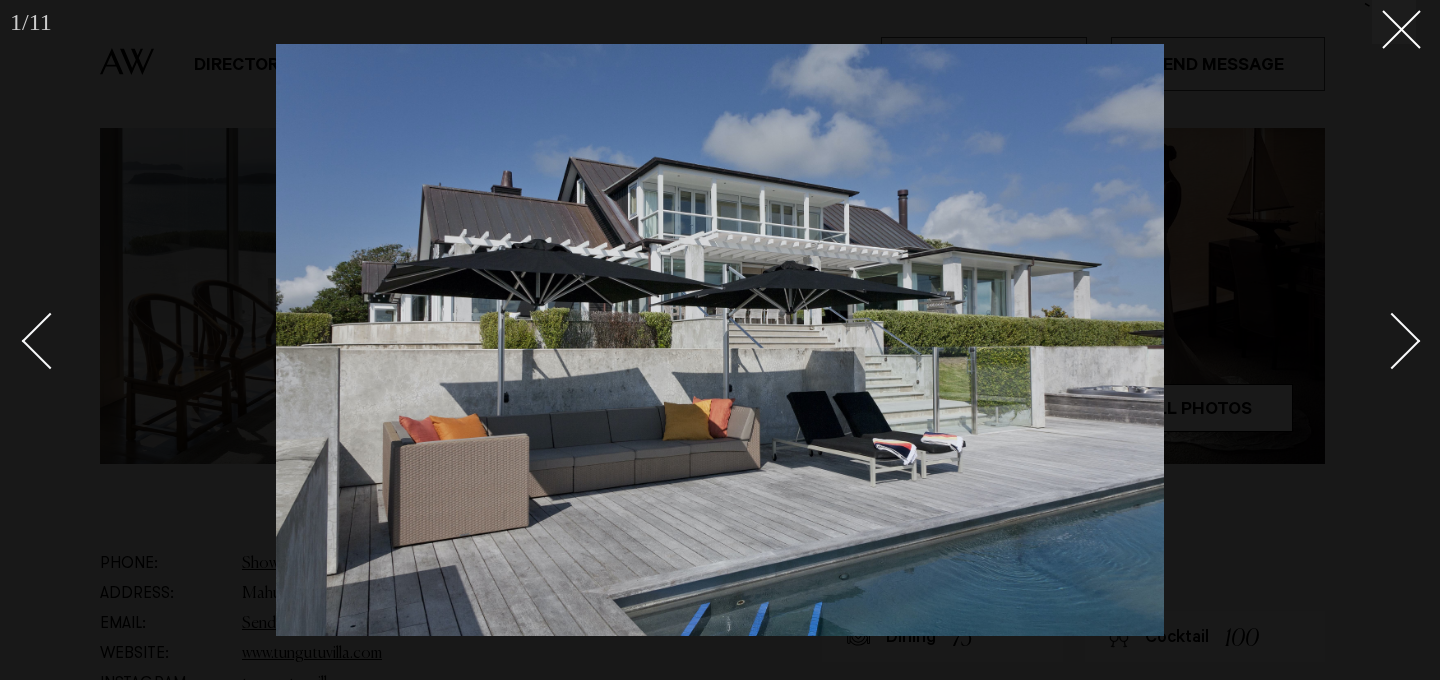 click at bounding box center (1392, 341) 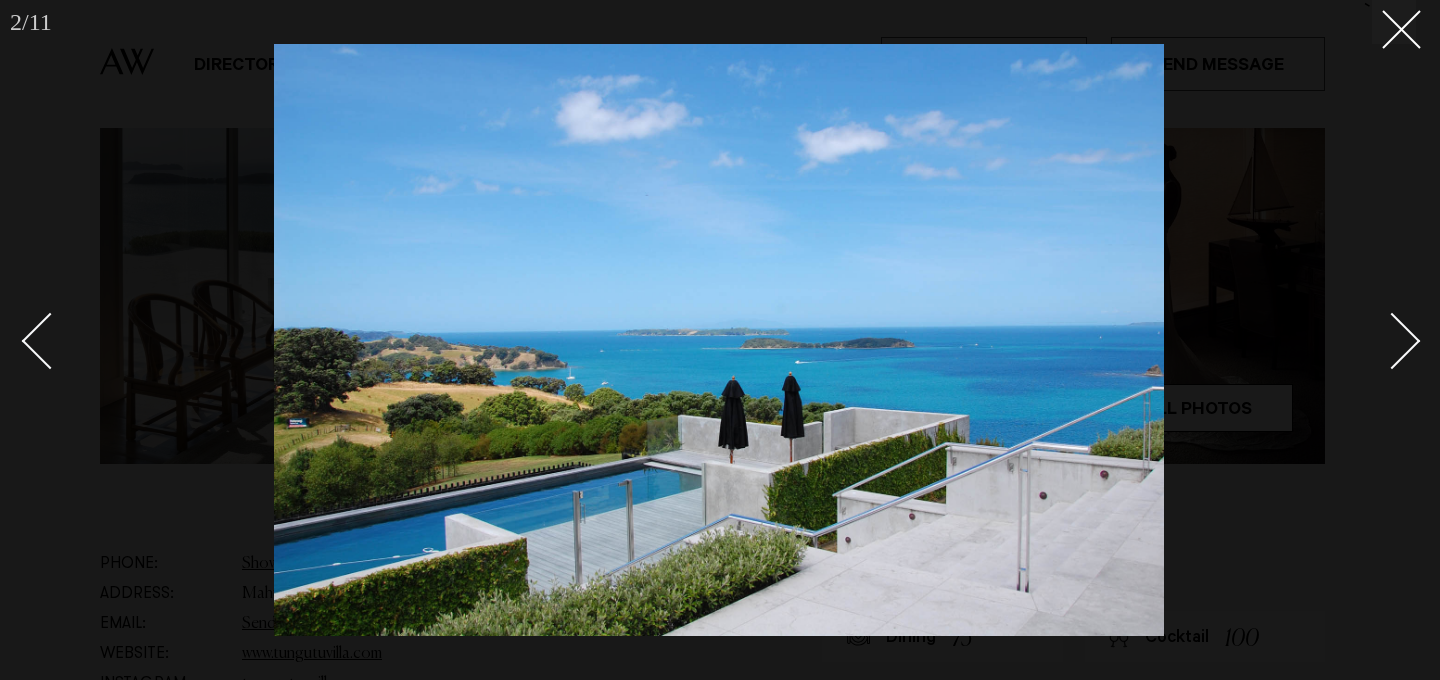 click at bounding box center [1392, 341] 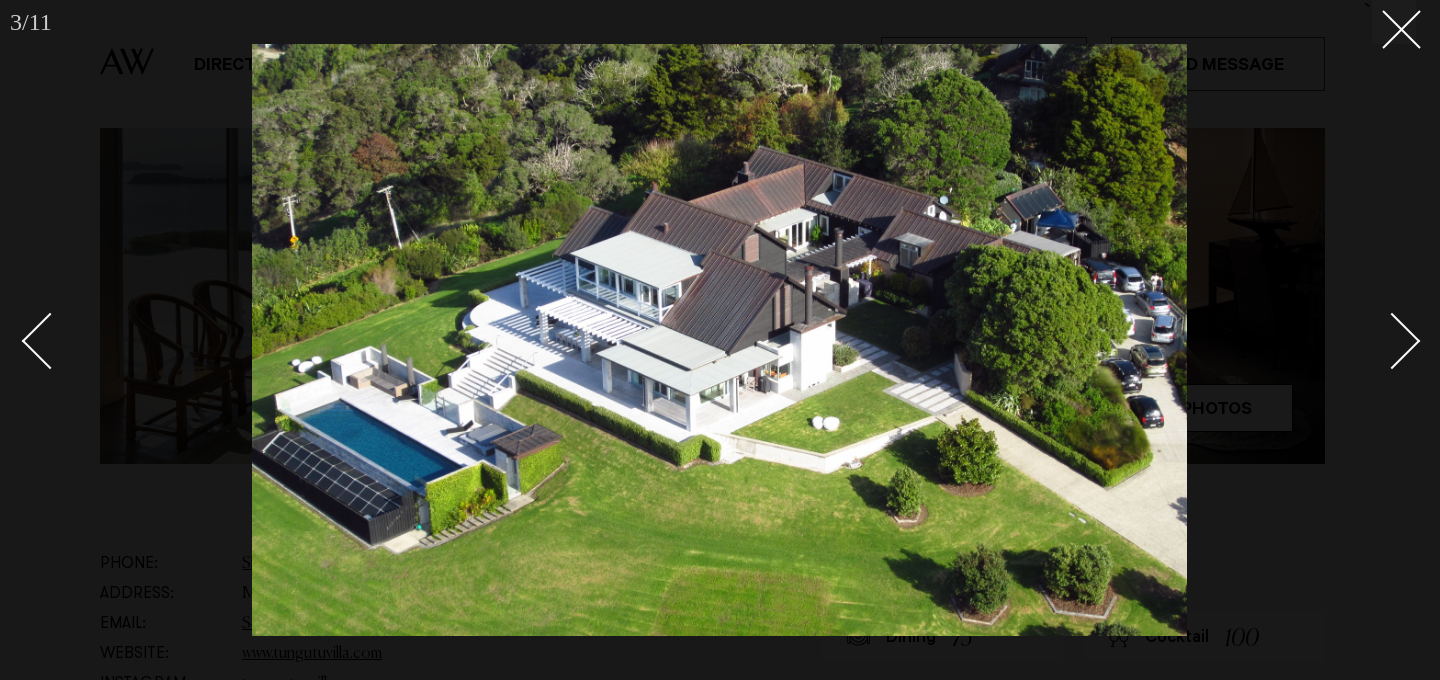 click at bounding box center (1392, 341) 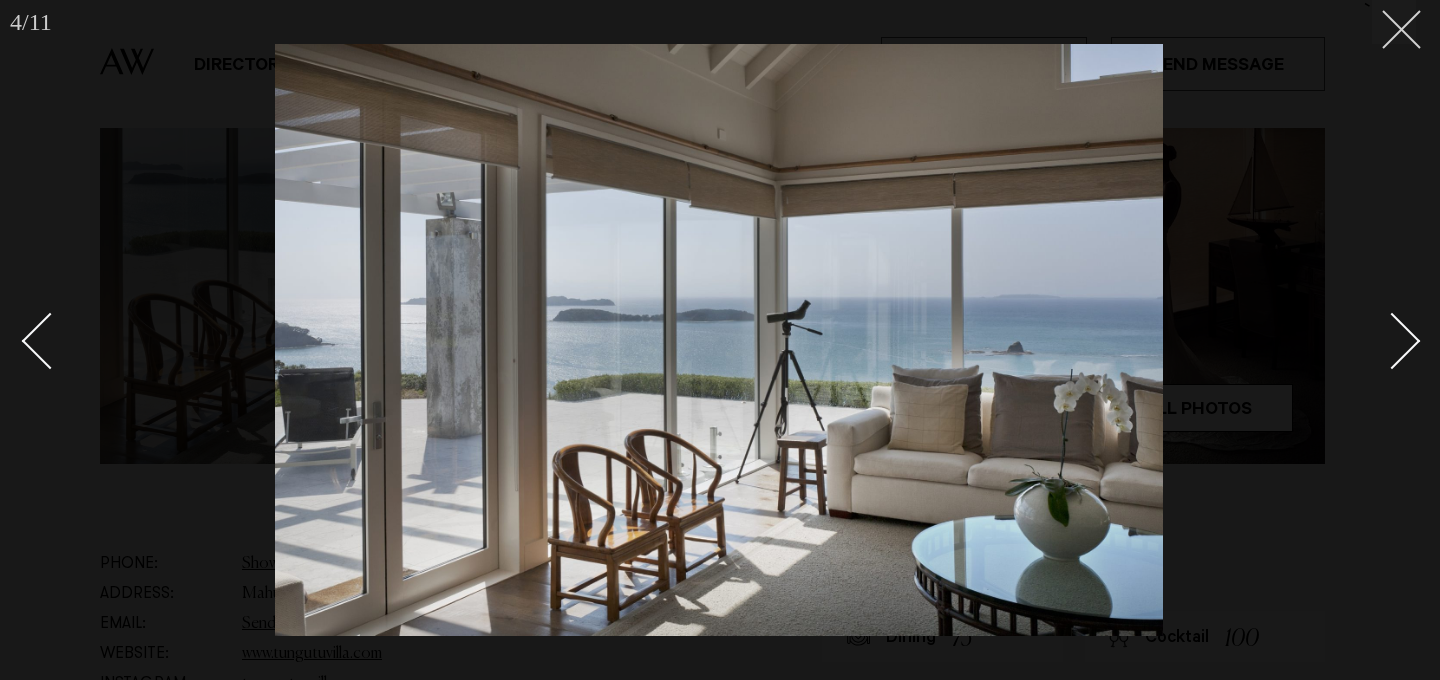 click 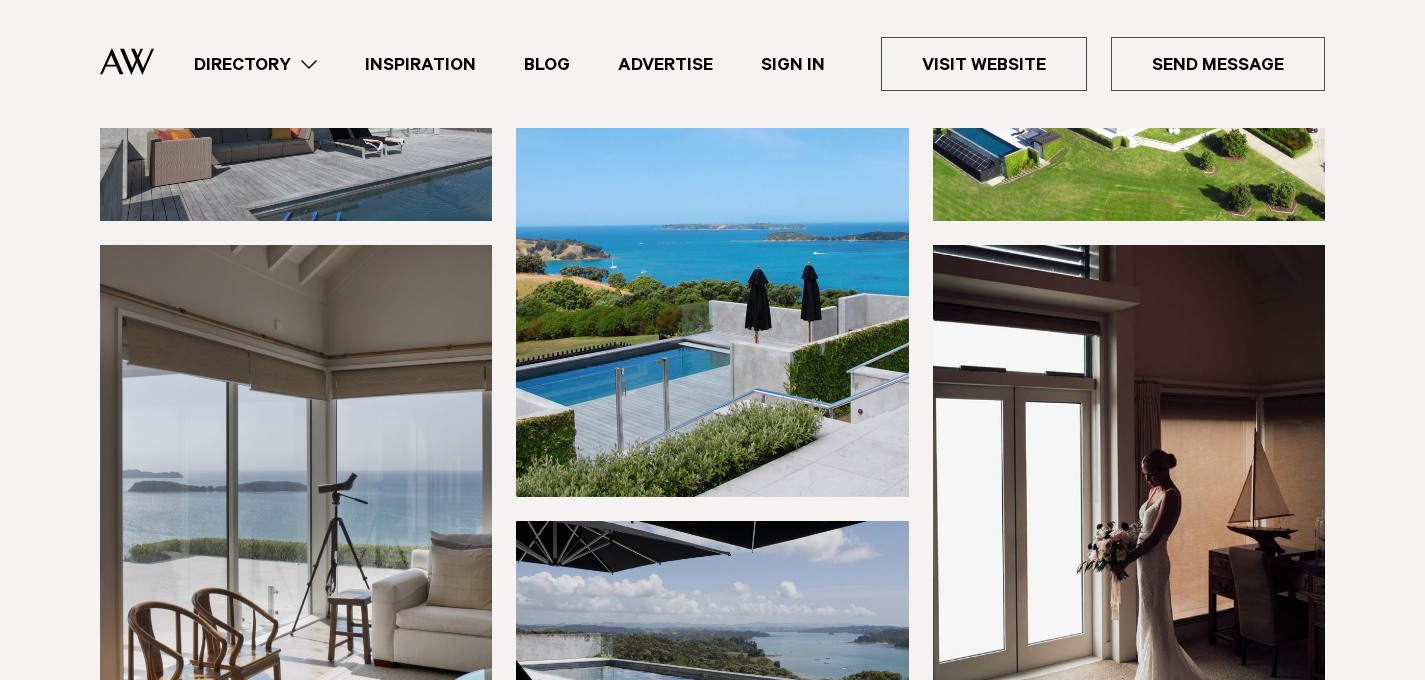 scroll, scrollTop: 0, scrollLeft: 0, axis: both 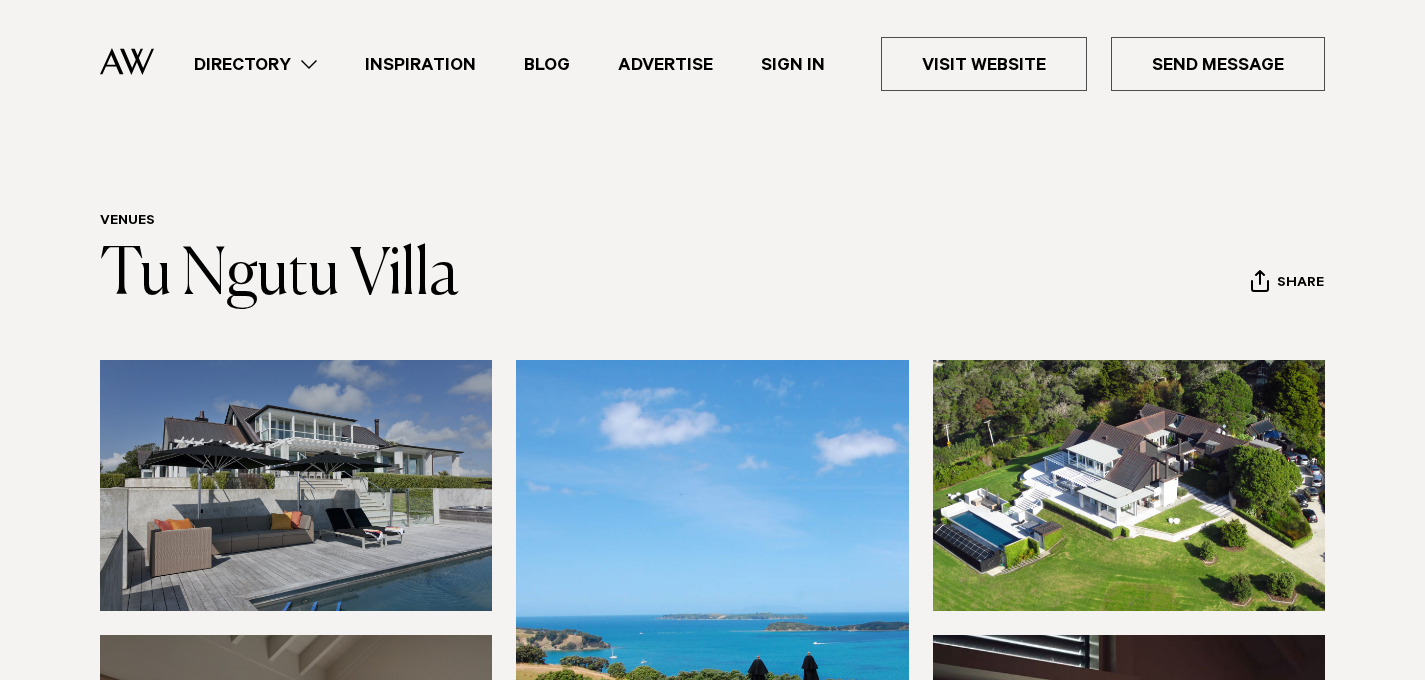 click at bounding box center [127, 61] 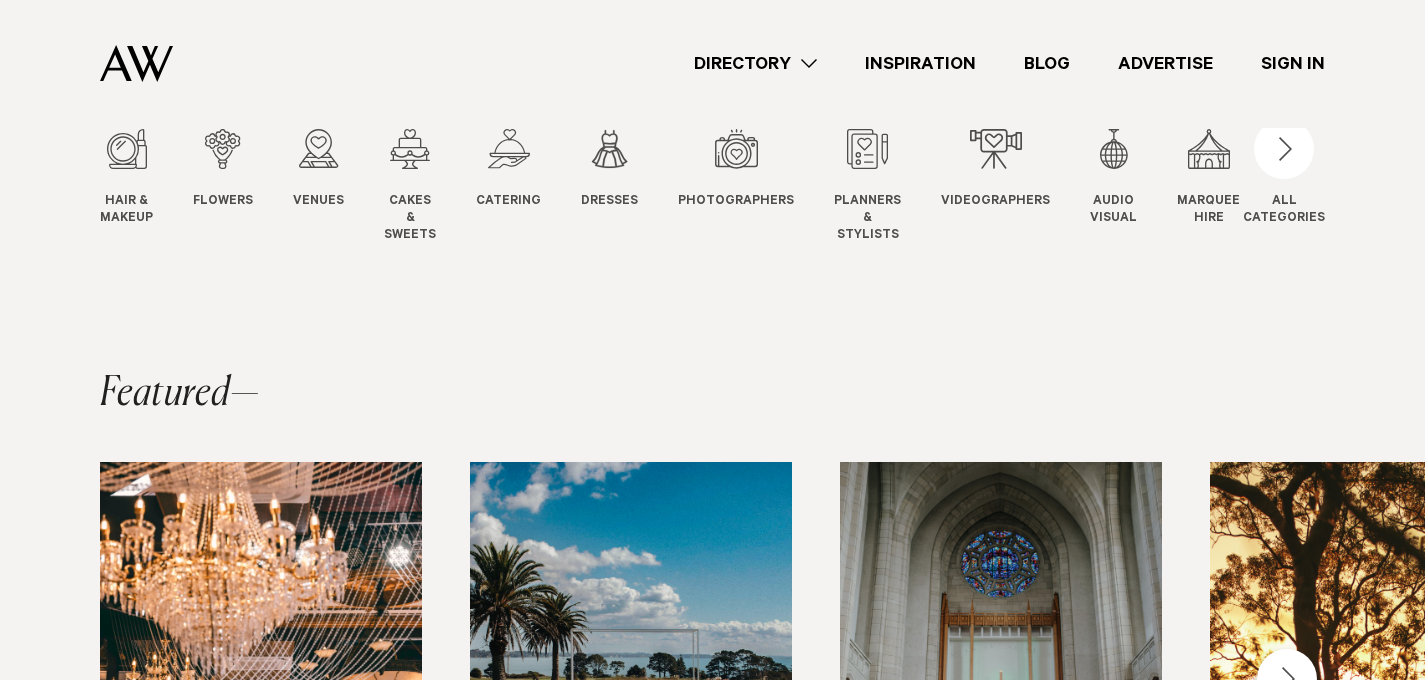 scroll, scrollTop: 0, scrollLeft: 0, axis: both 